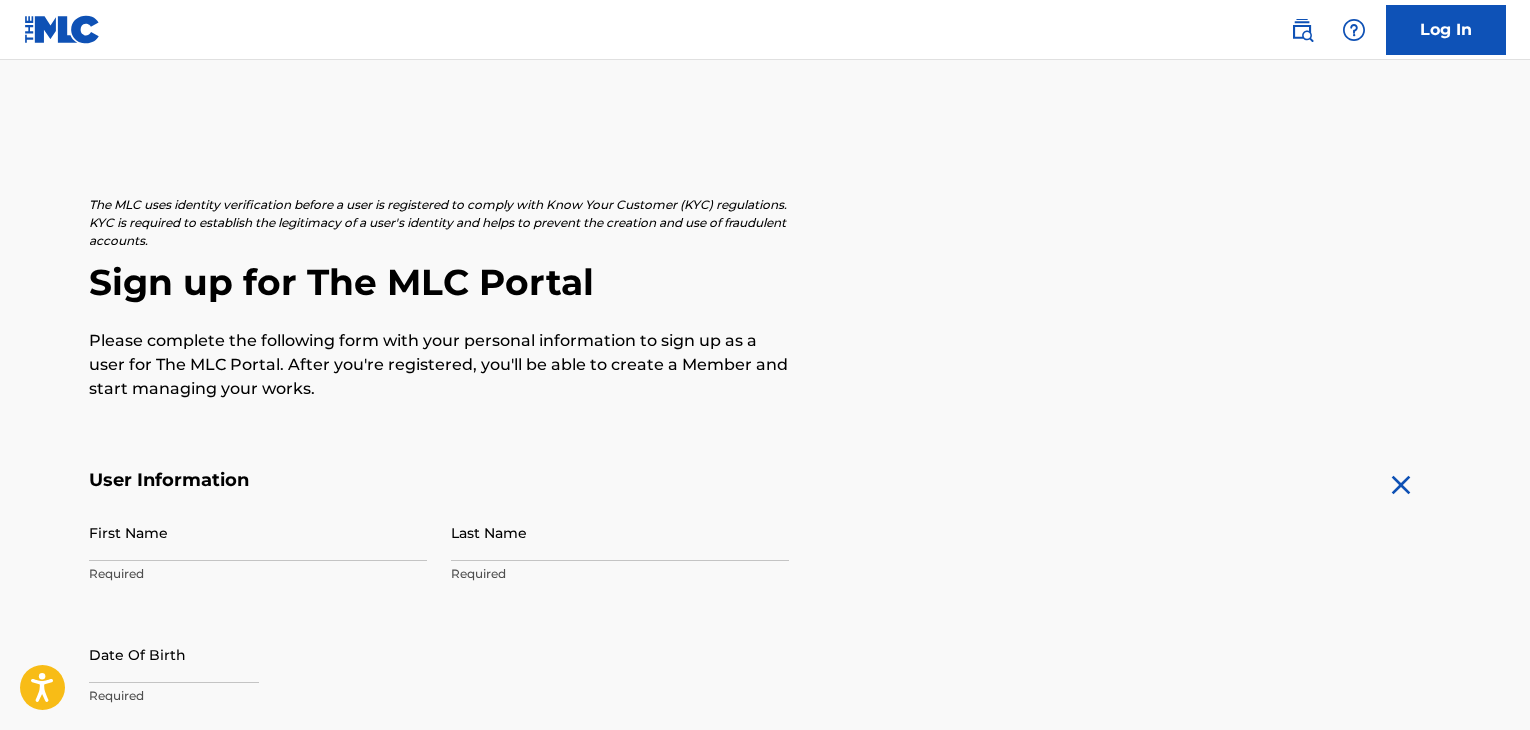 scroll, scrollTop: 0, scrollLeft: 0, axis: both 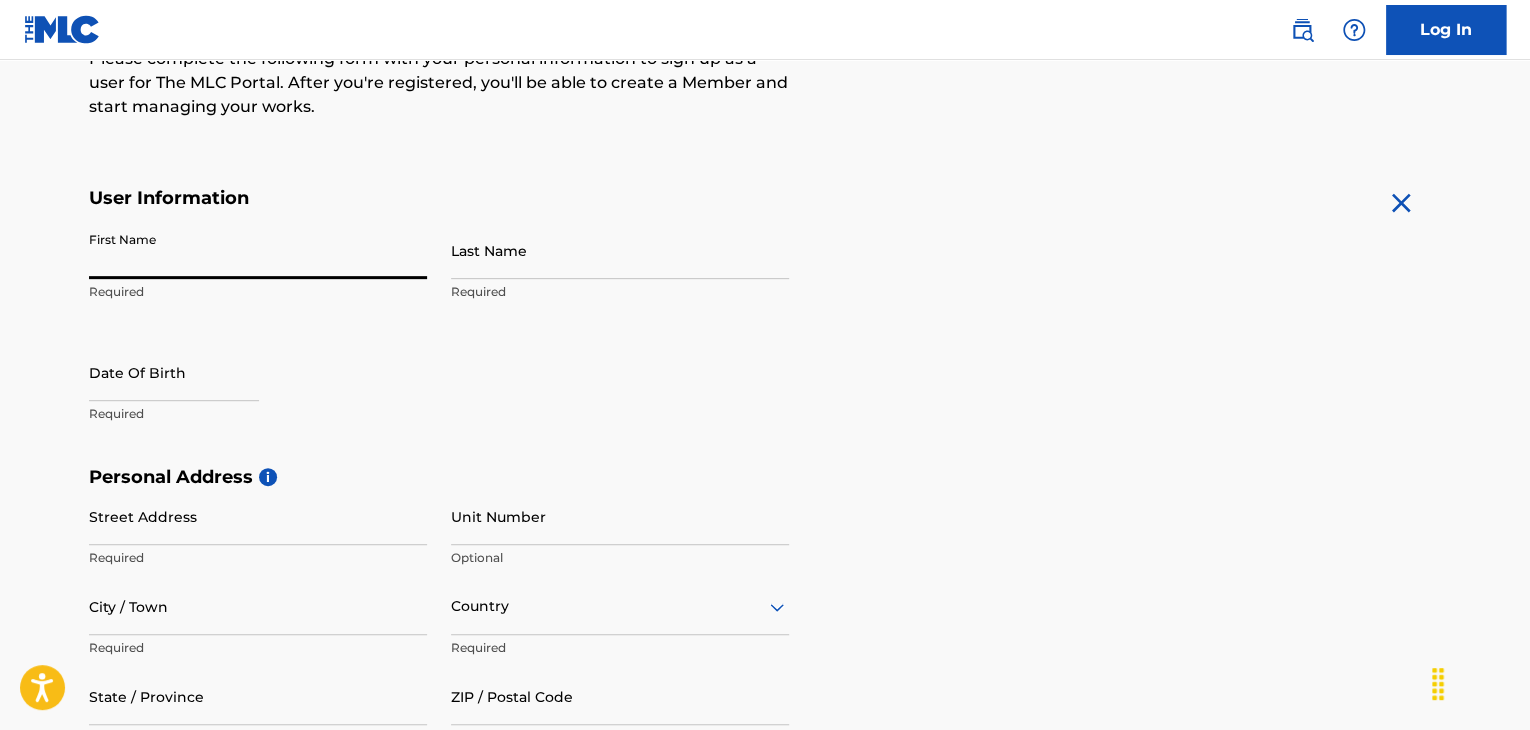 click on "First Name" at bounding box center (258, 250) 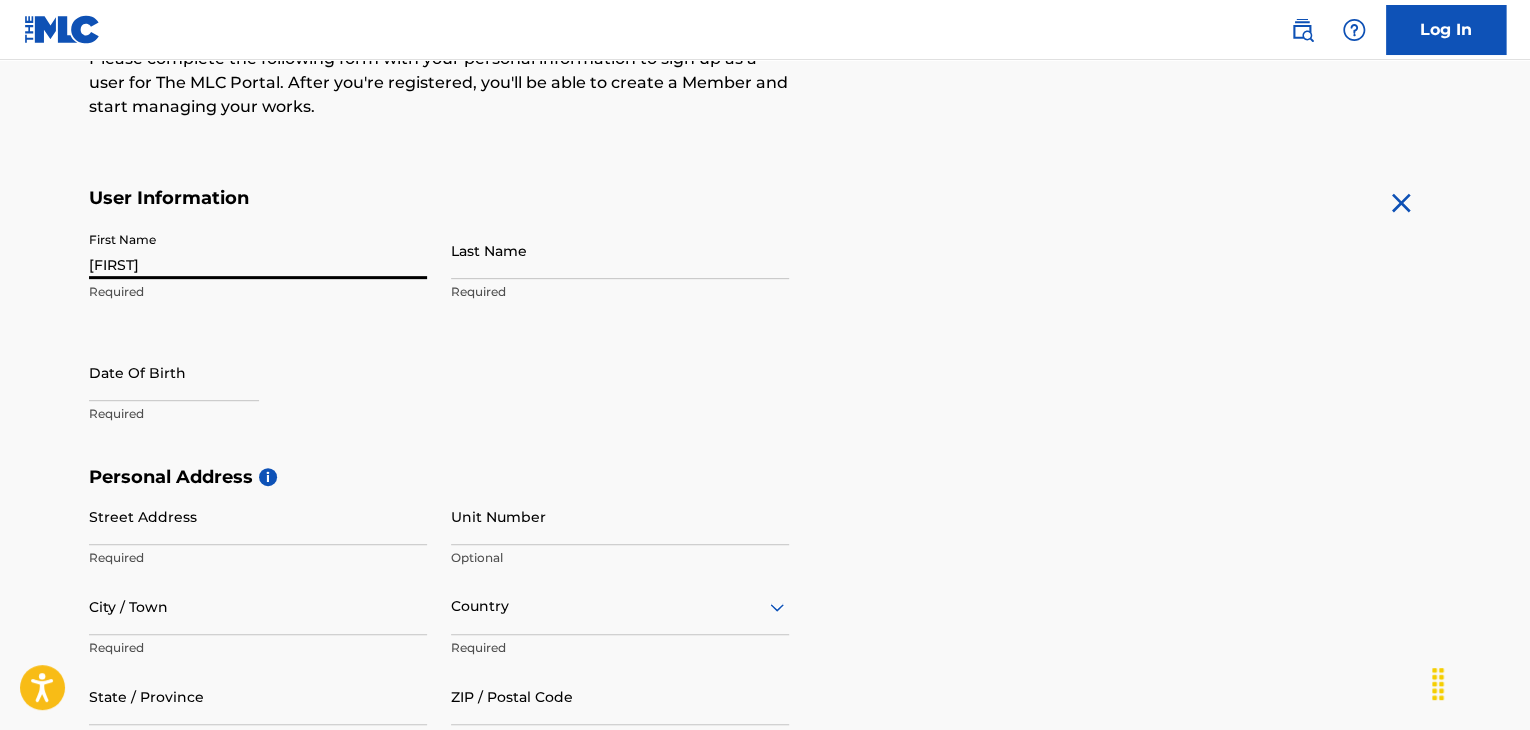 type on "[LAST]" 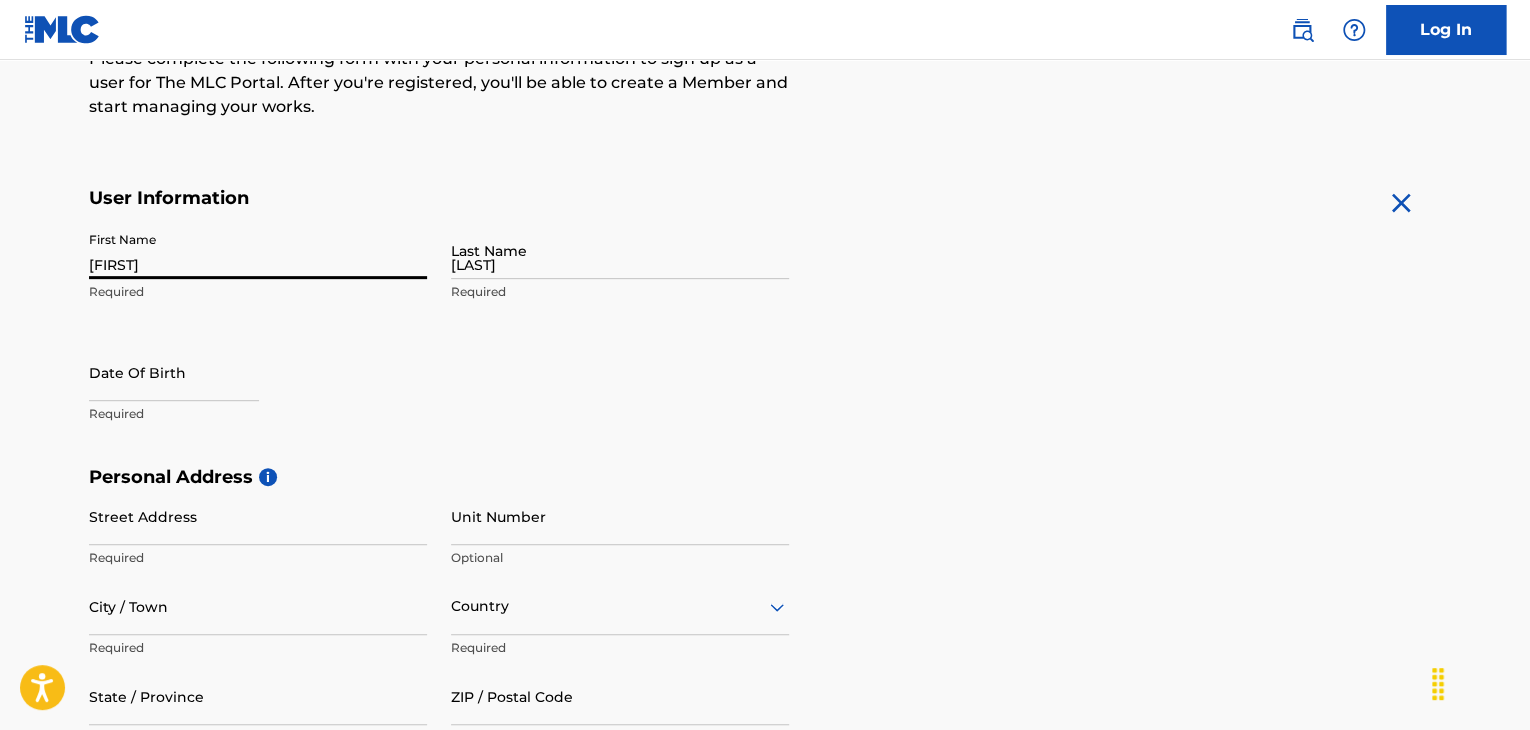 type on "[NUMBER] [STREET] STE [SUITE_NUMBER]" 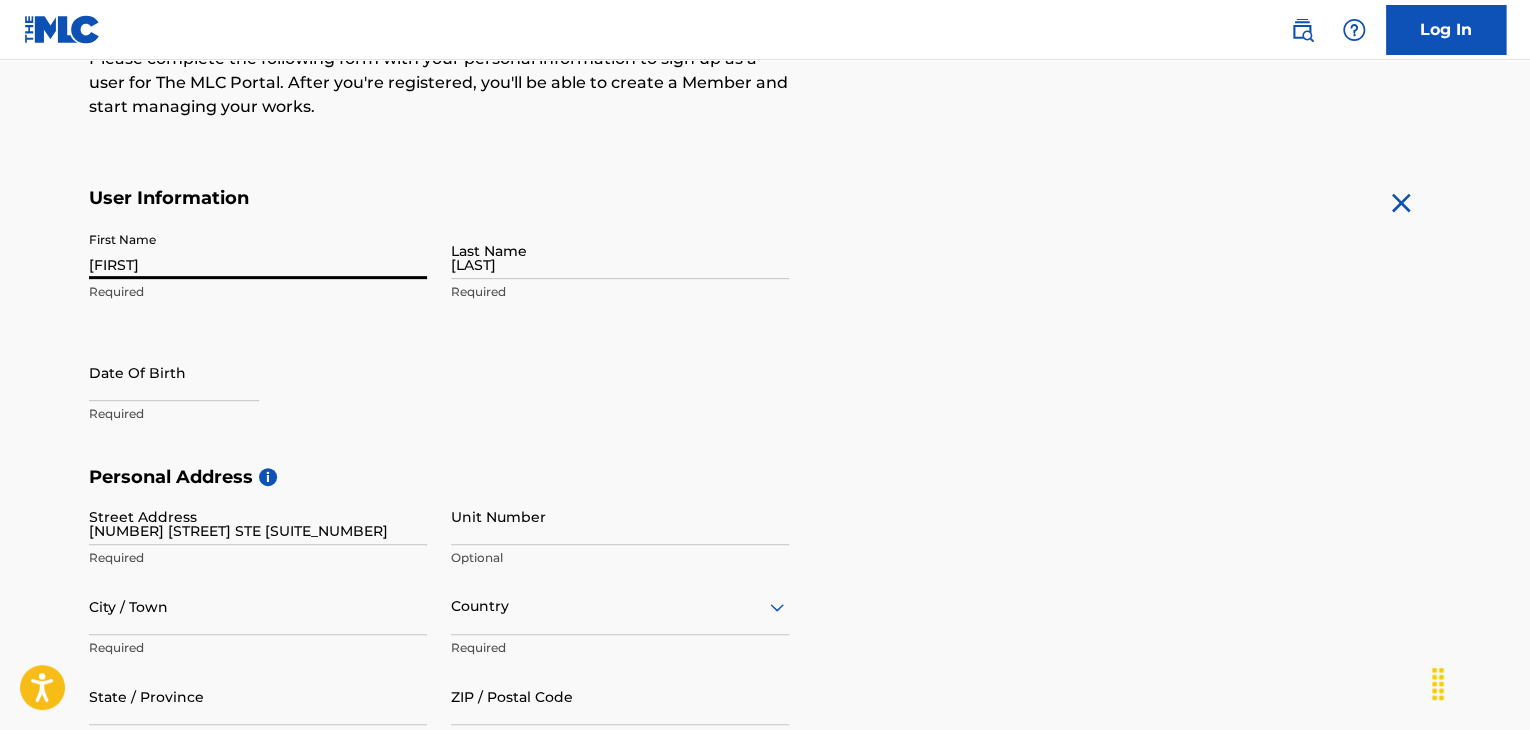 type on "[CITY]" 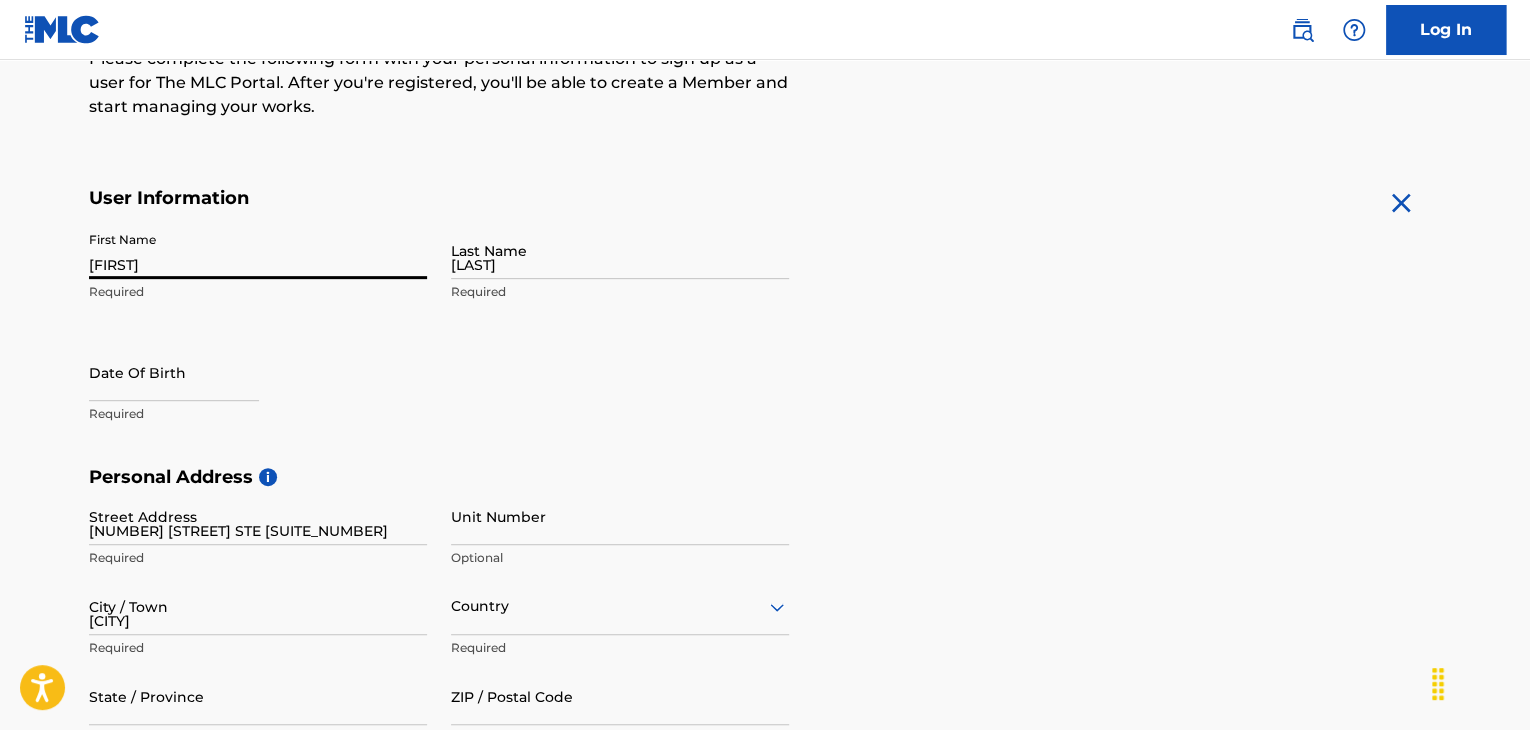 type on "United States" 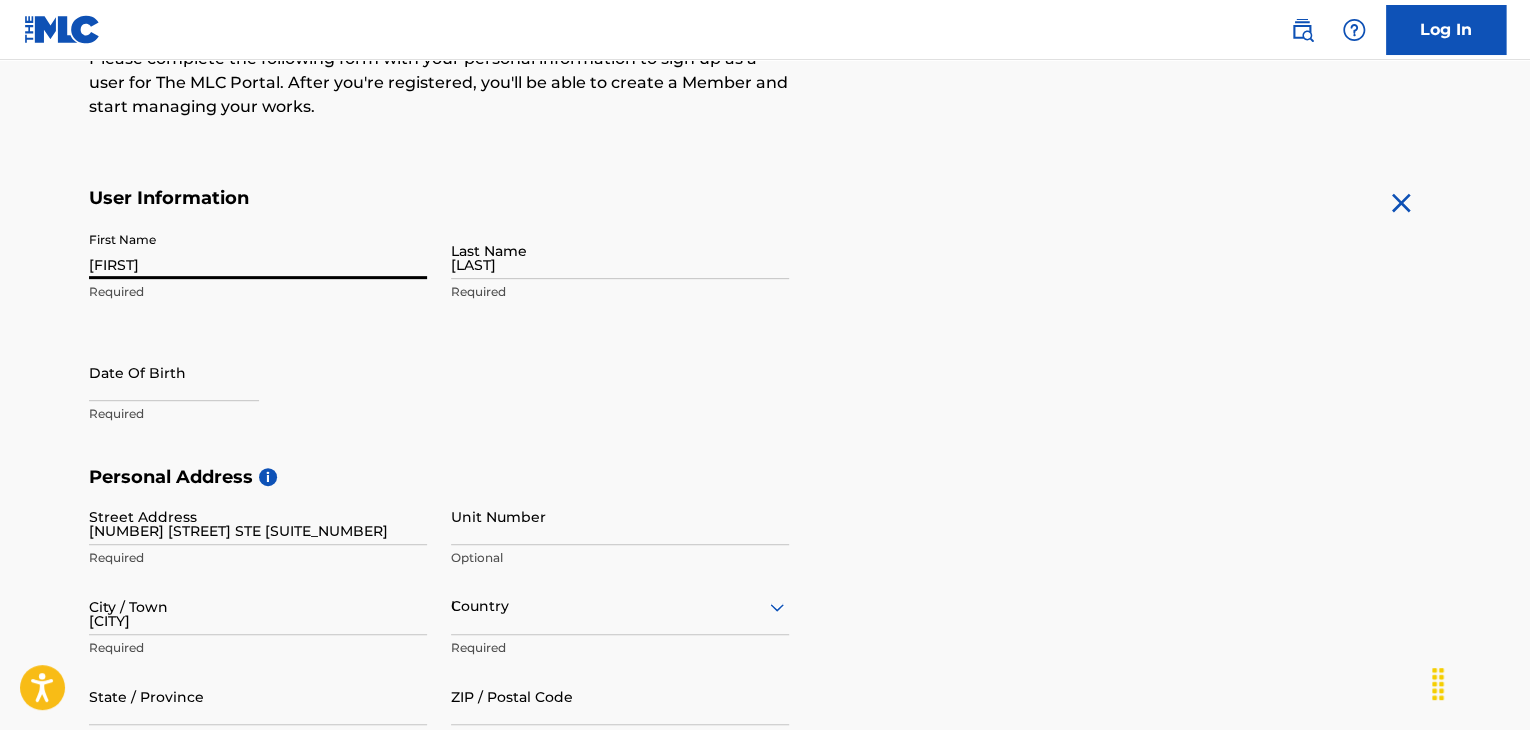 type on "GA" 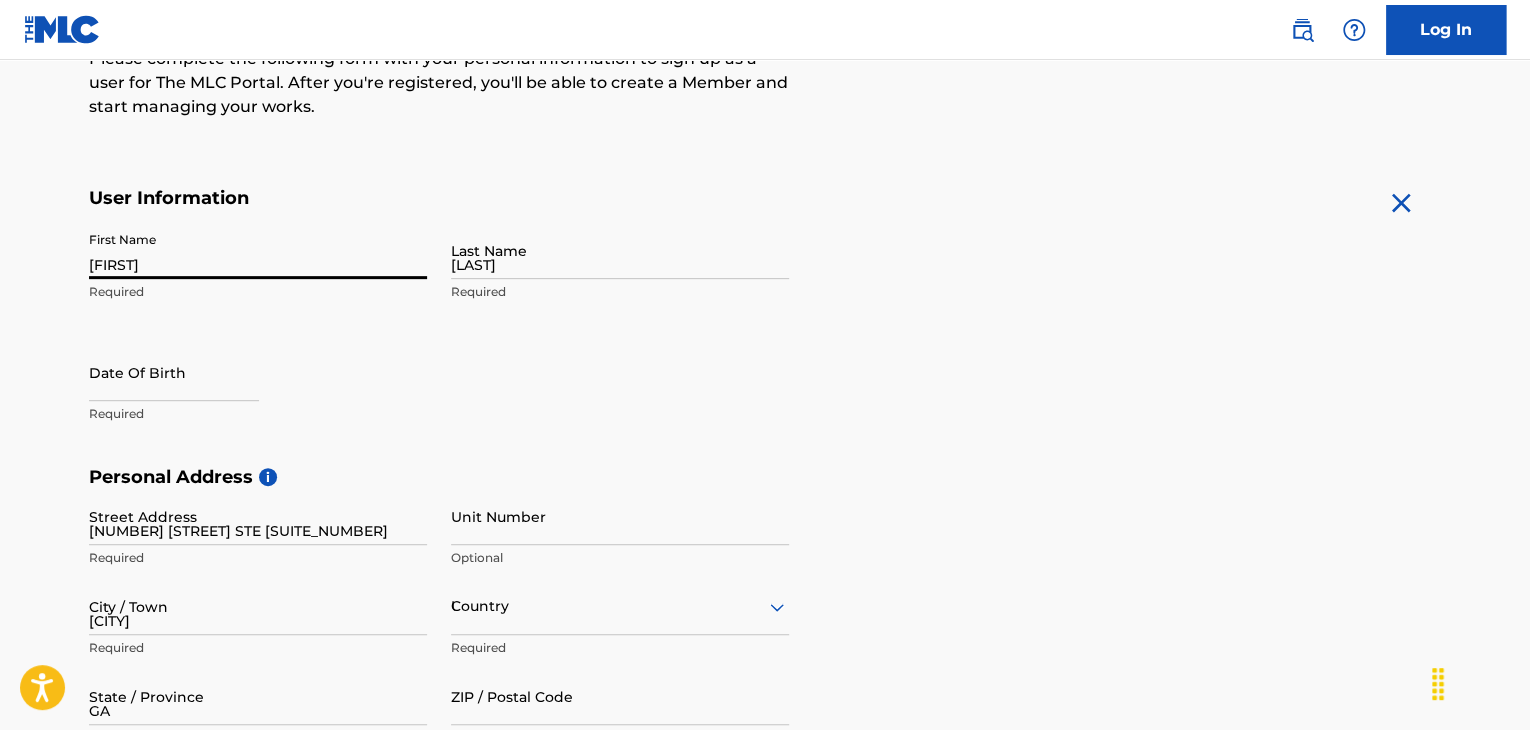 type on "[ZIP CODE]" 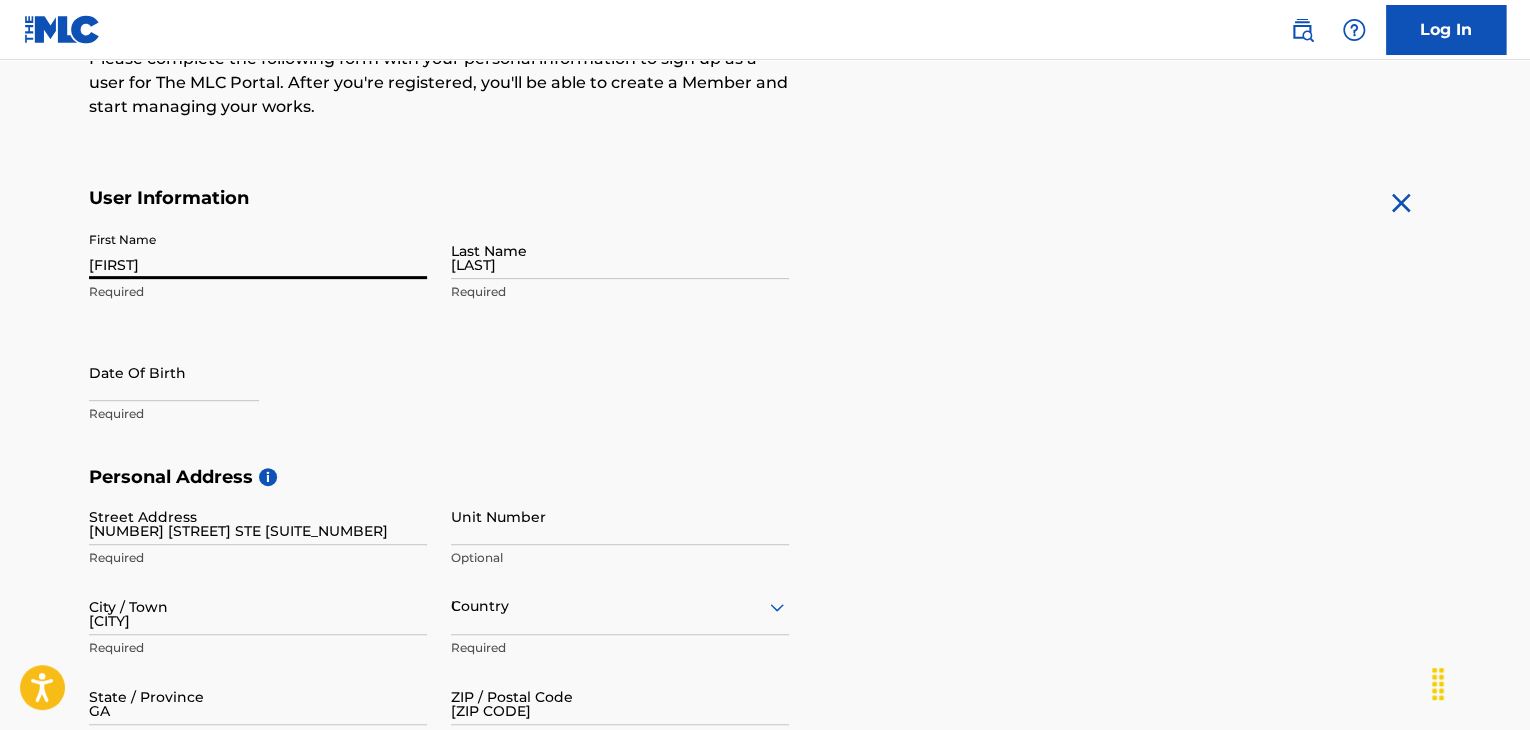 type on "1" 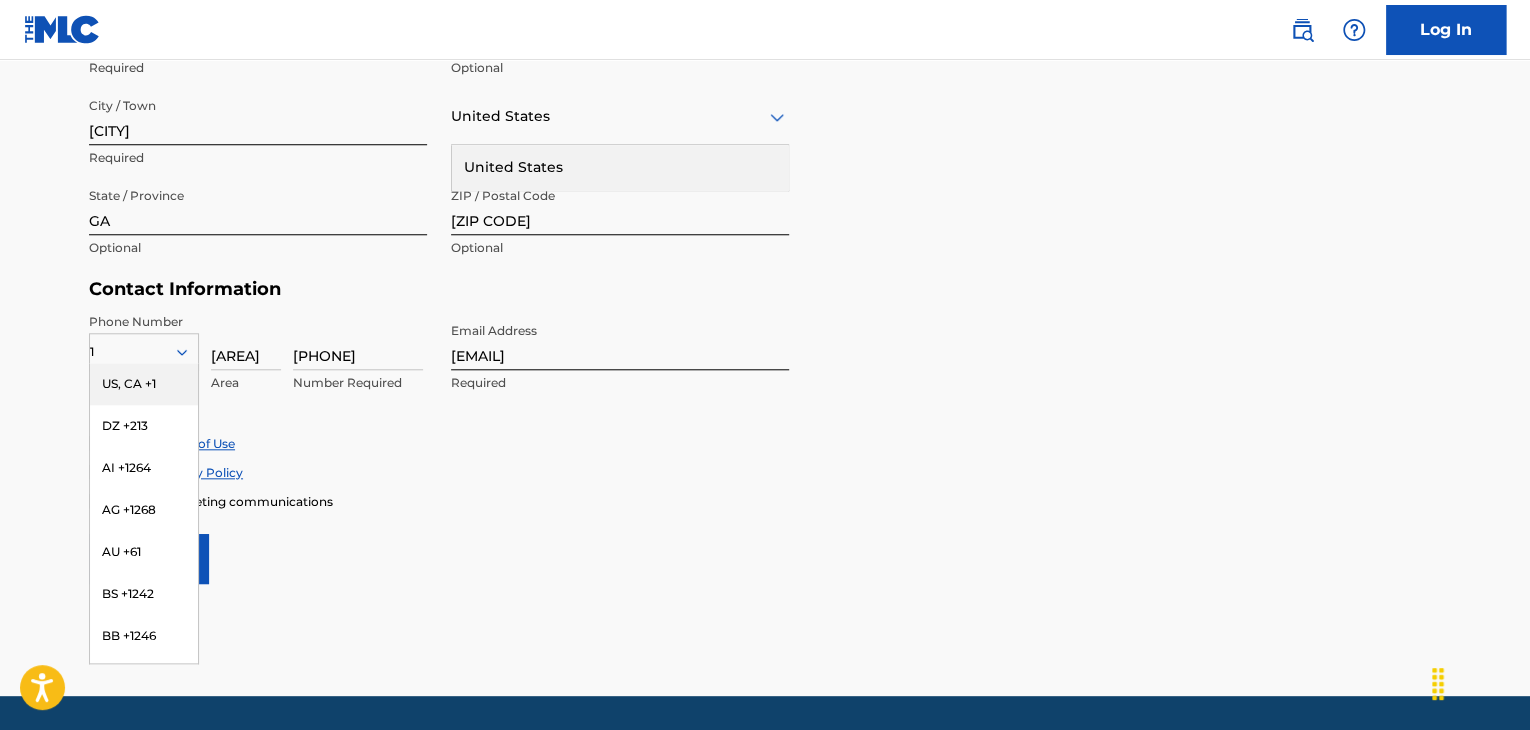 scroll, scrollTop: 774, scrollLeft: 0, axis: vertical 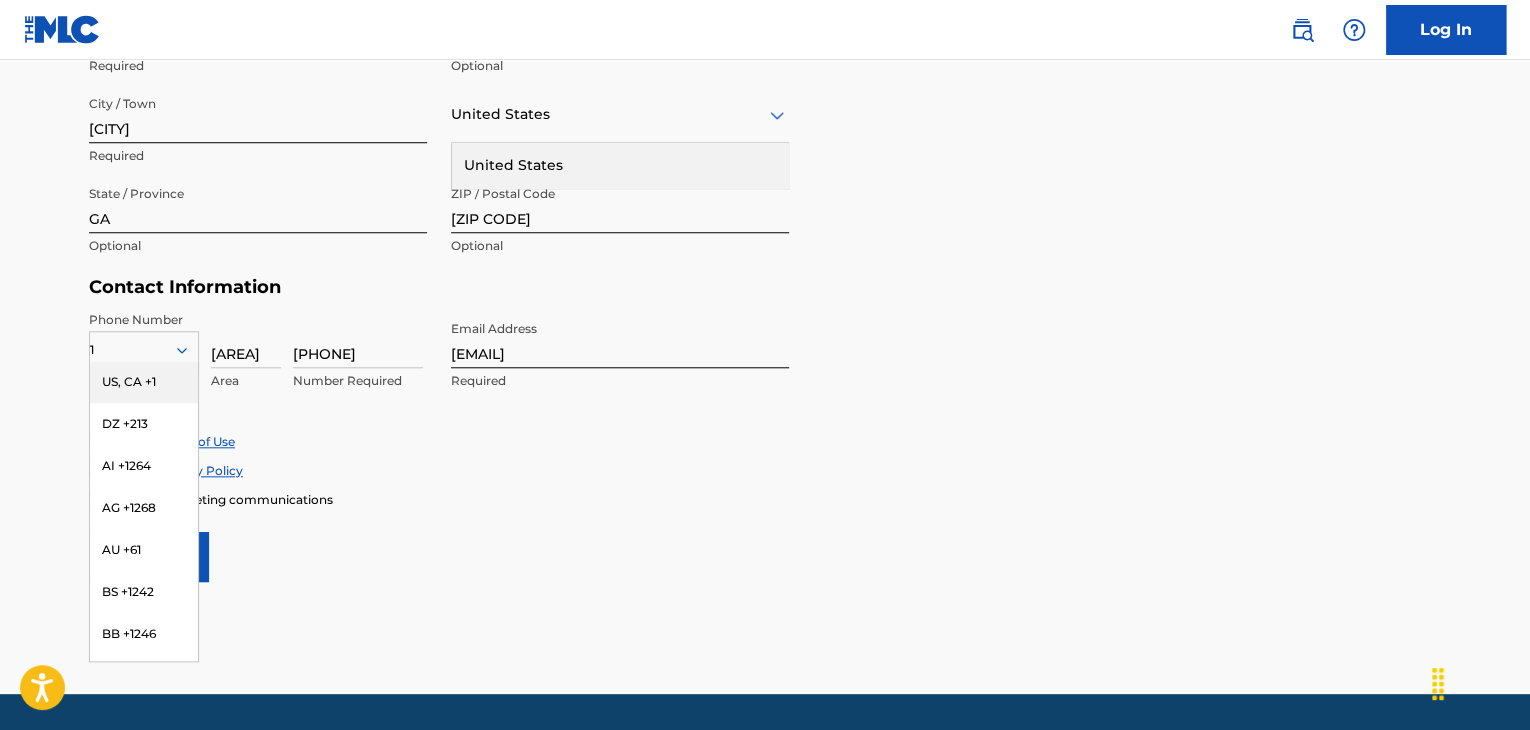click on "[PHONE]" at bounding box center [358, 339] 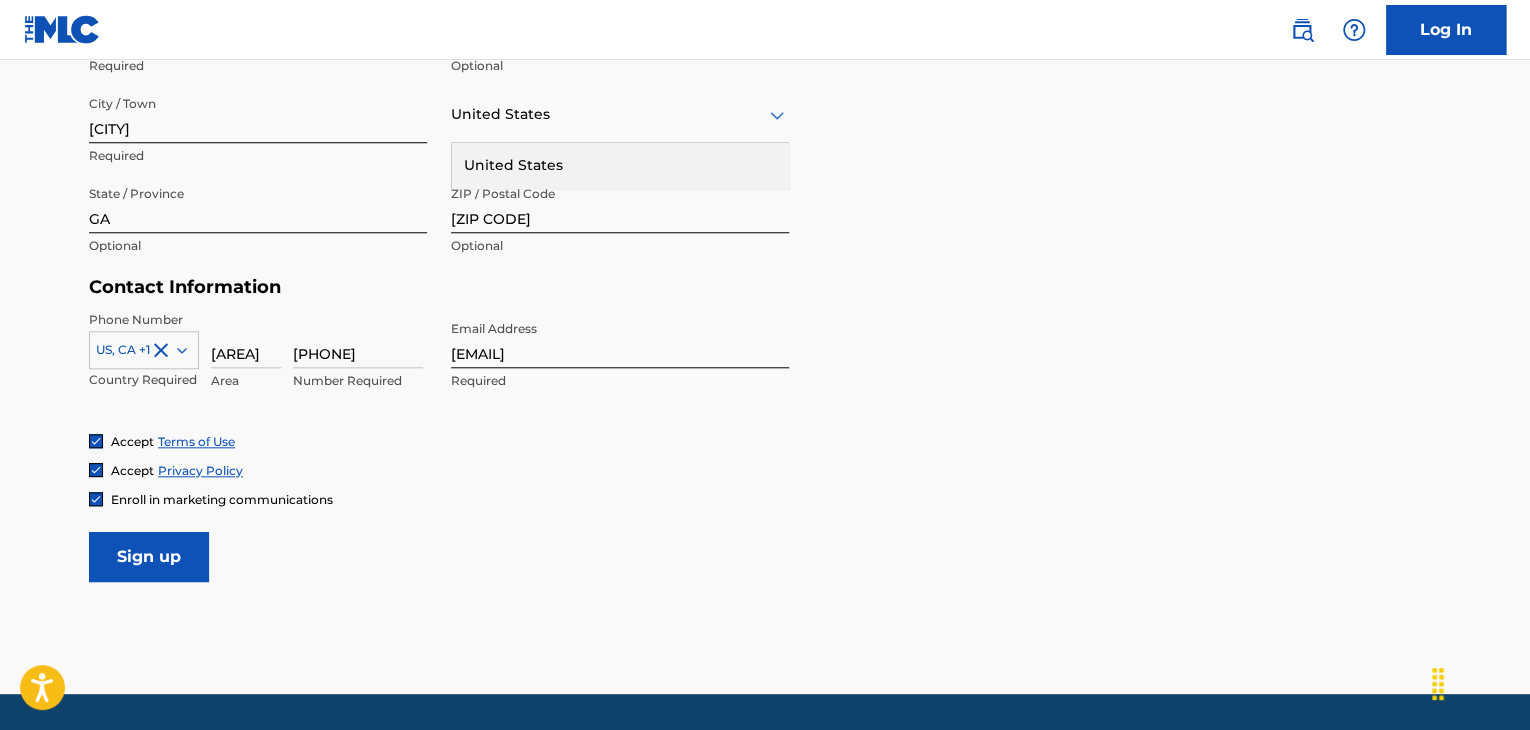 click on "Sign up" at bounding box center (149, 557) 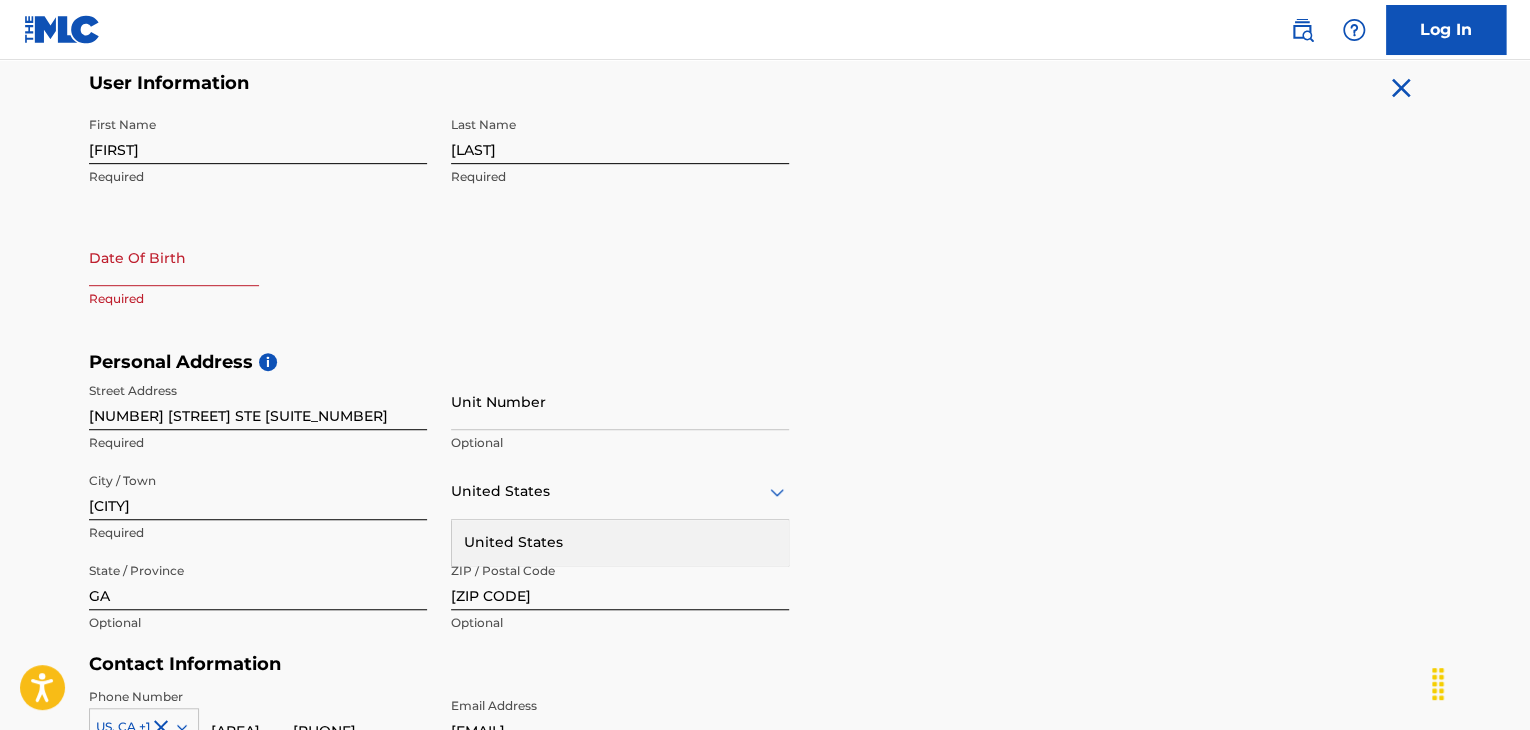scroll, scrollTop: 396, scrollLeft: 0, axis: vertical 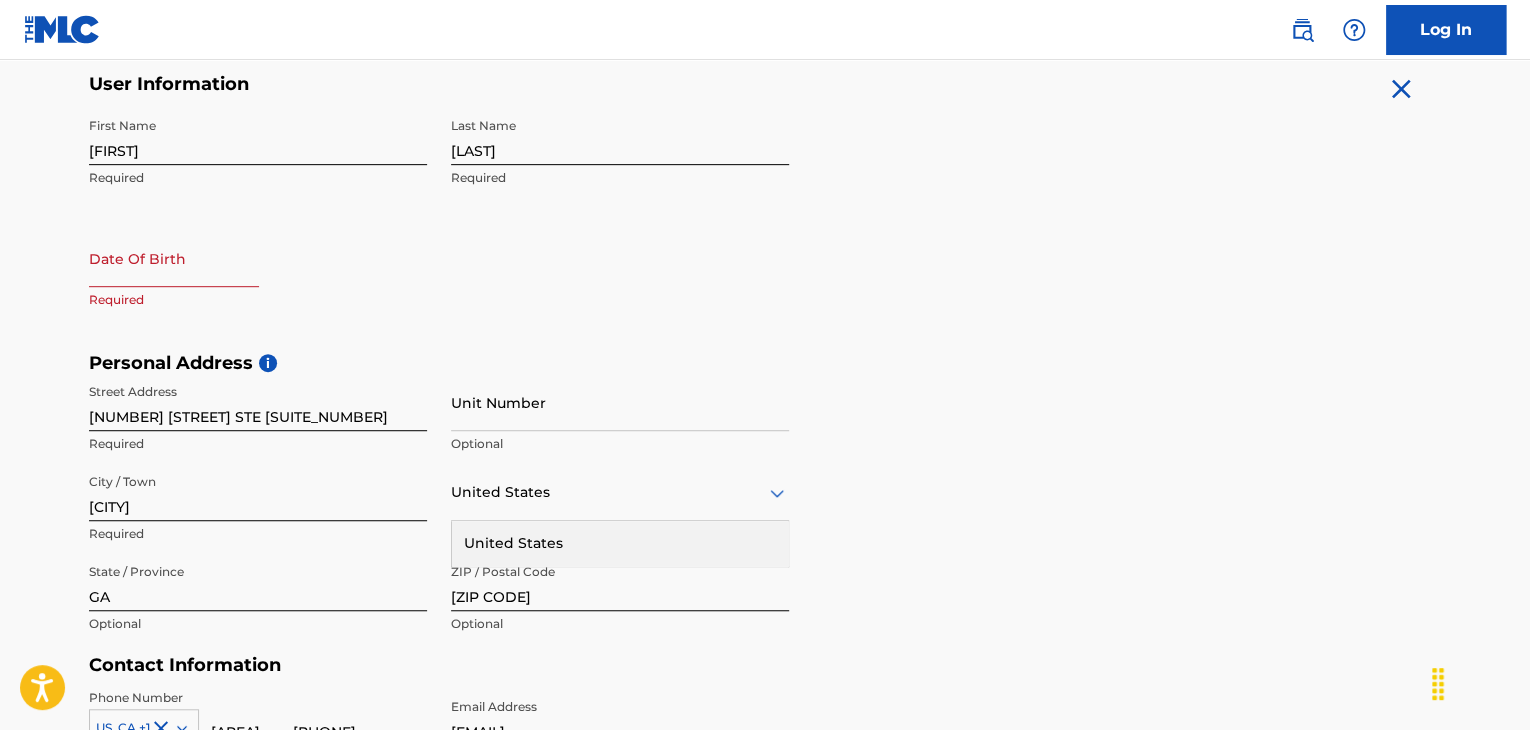 select on "7" 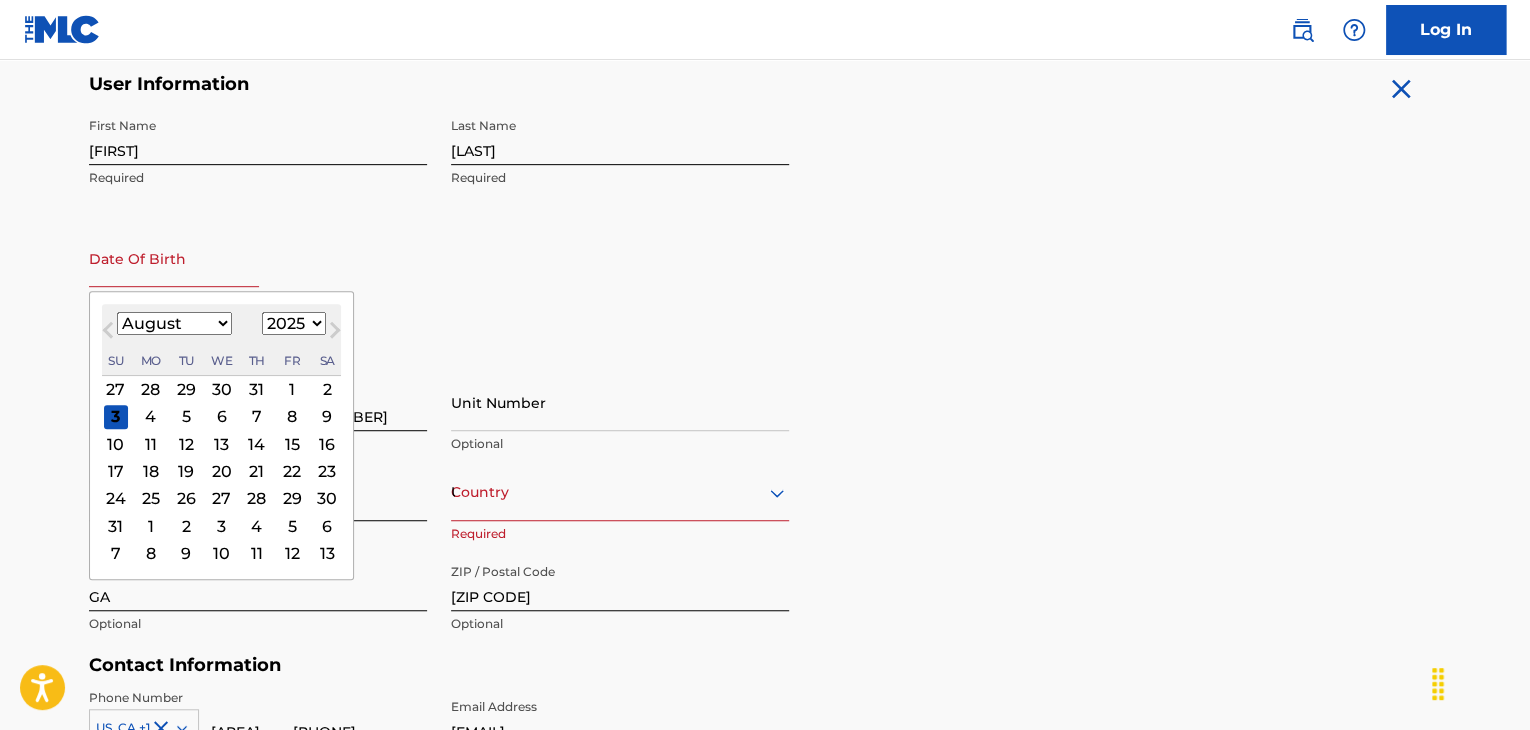 click at bounding box center [174, 258] 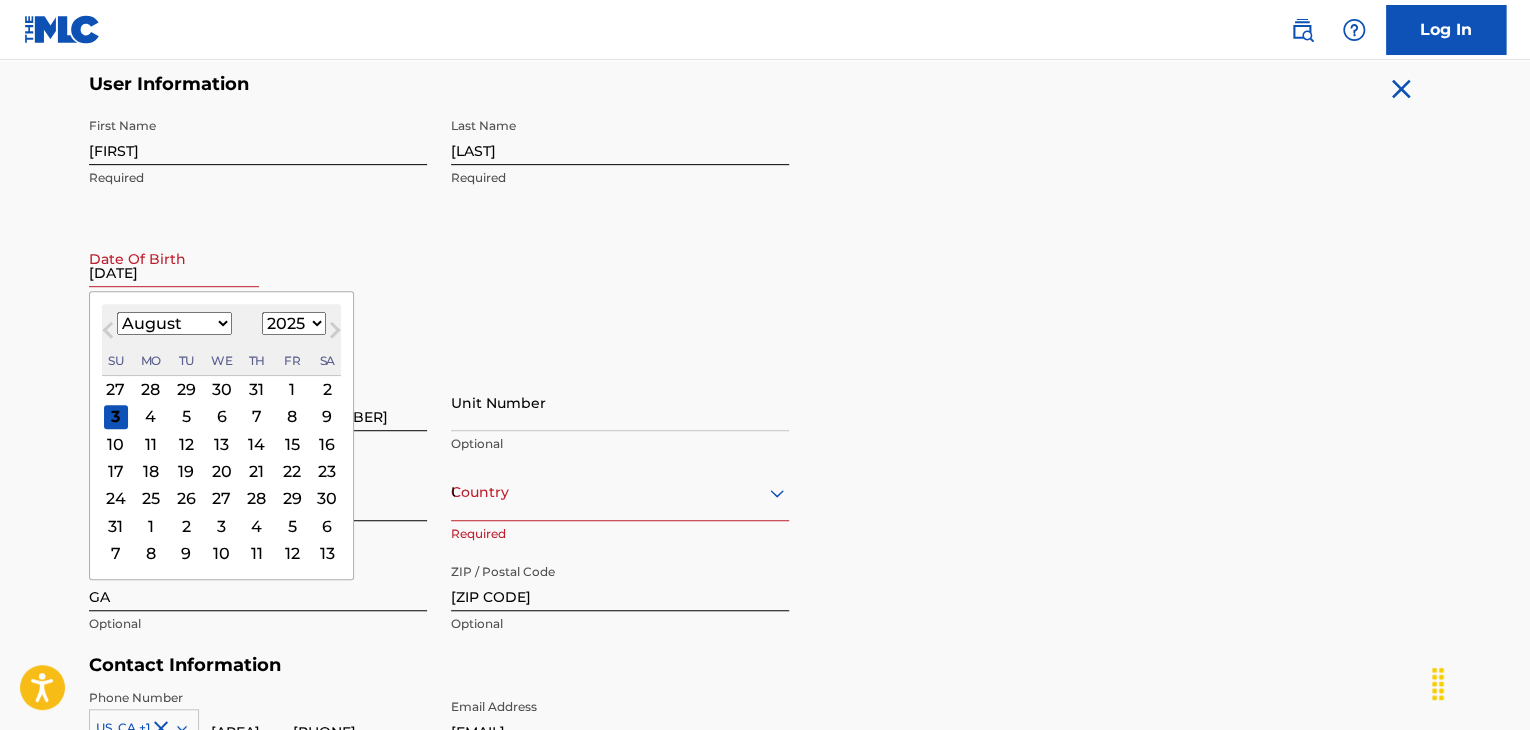 type on "[DATE]" 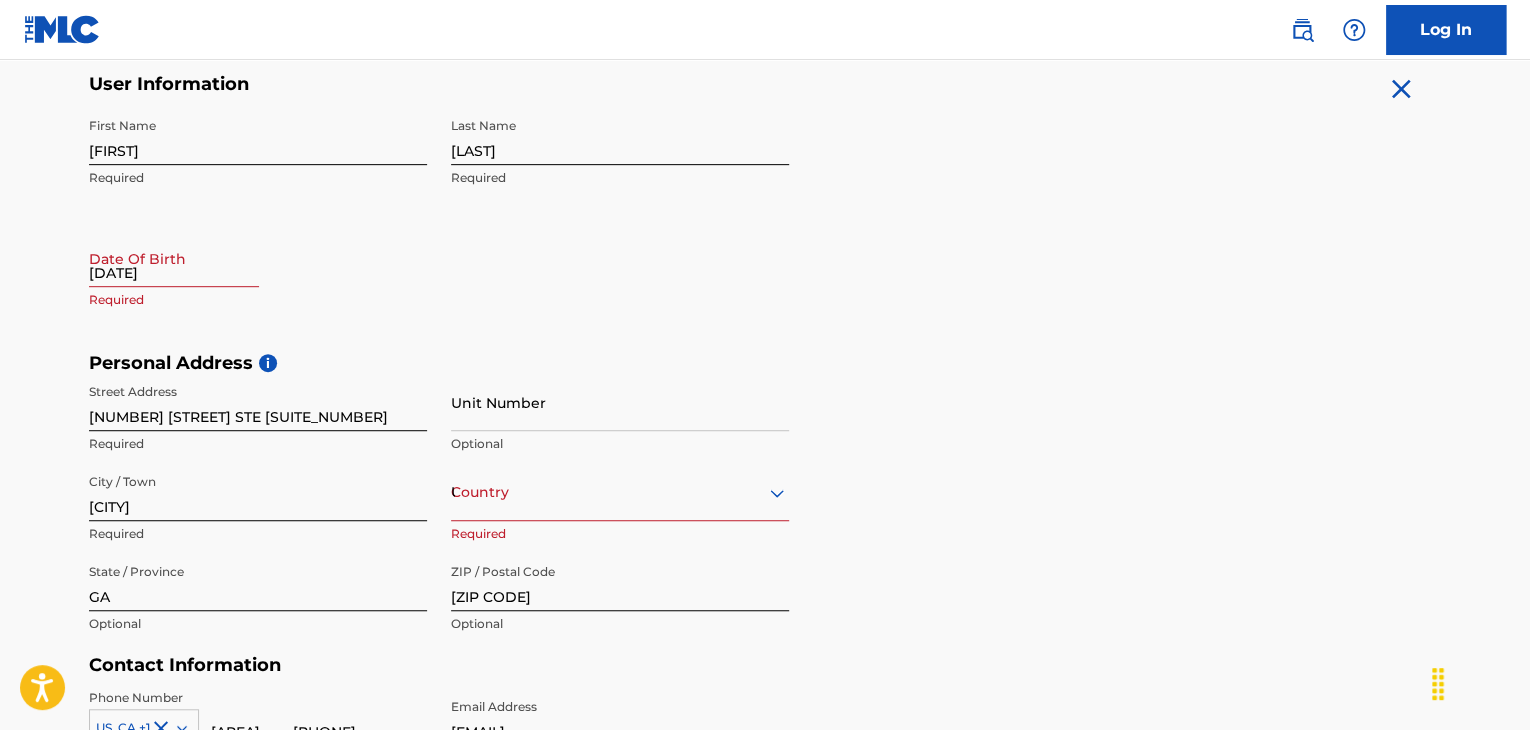 click on "First Name [FIRST] Required Last Name [LAST] Required Date Of Birth [DATE] Required" at bounding box center (439, 230) 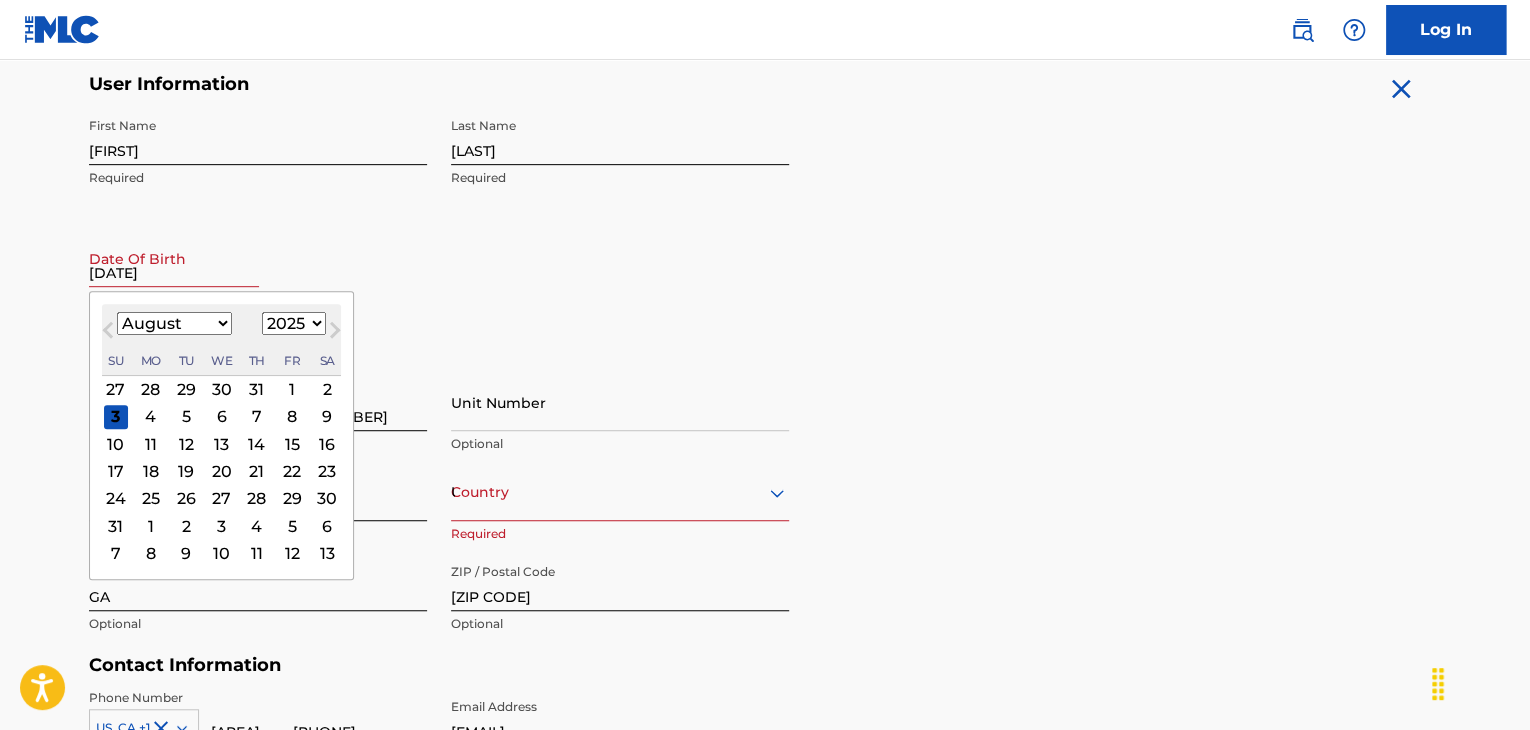 click on "[DATE]" at bounding box center (174, 258) 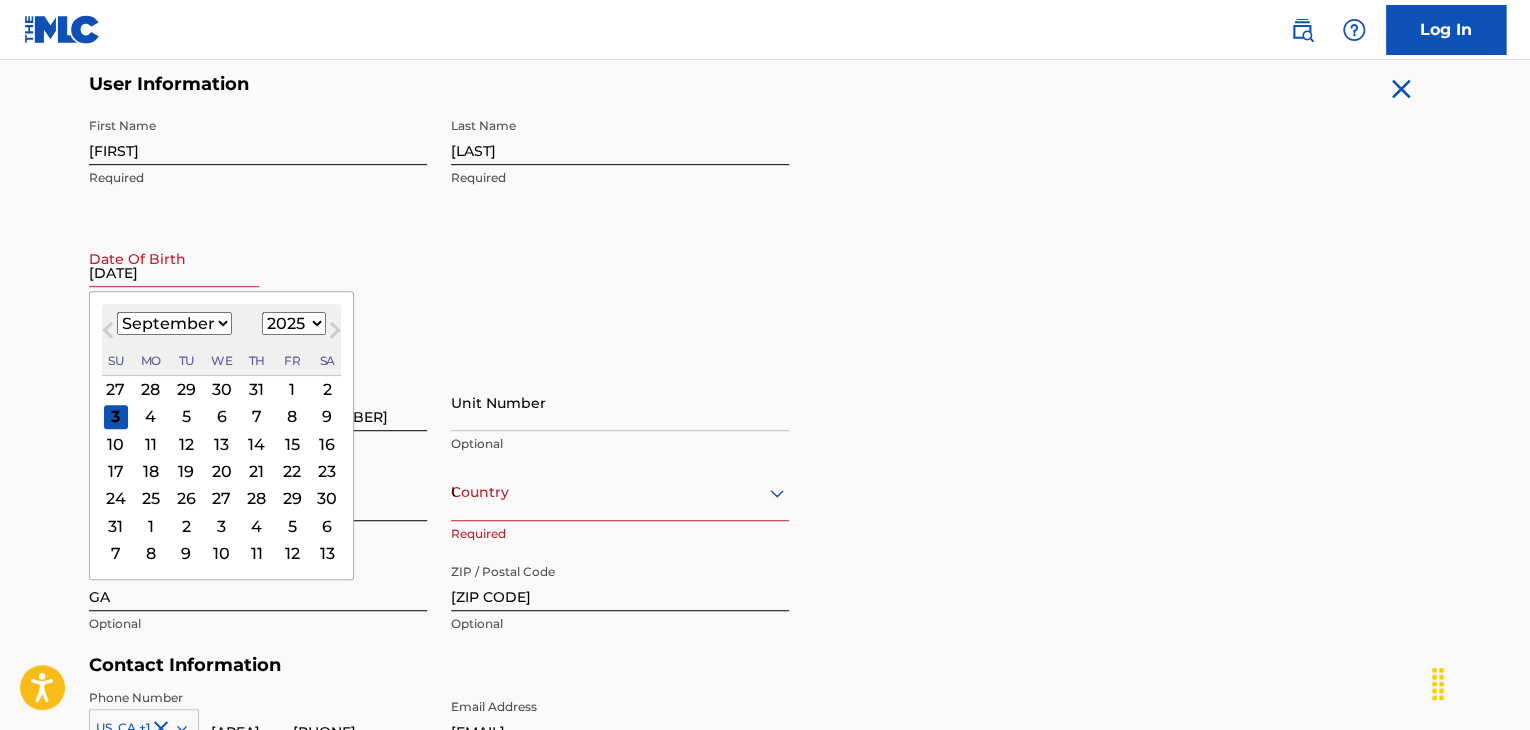 click on "January February March April May June July August September October November December" at bounding box center [174, 323] 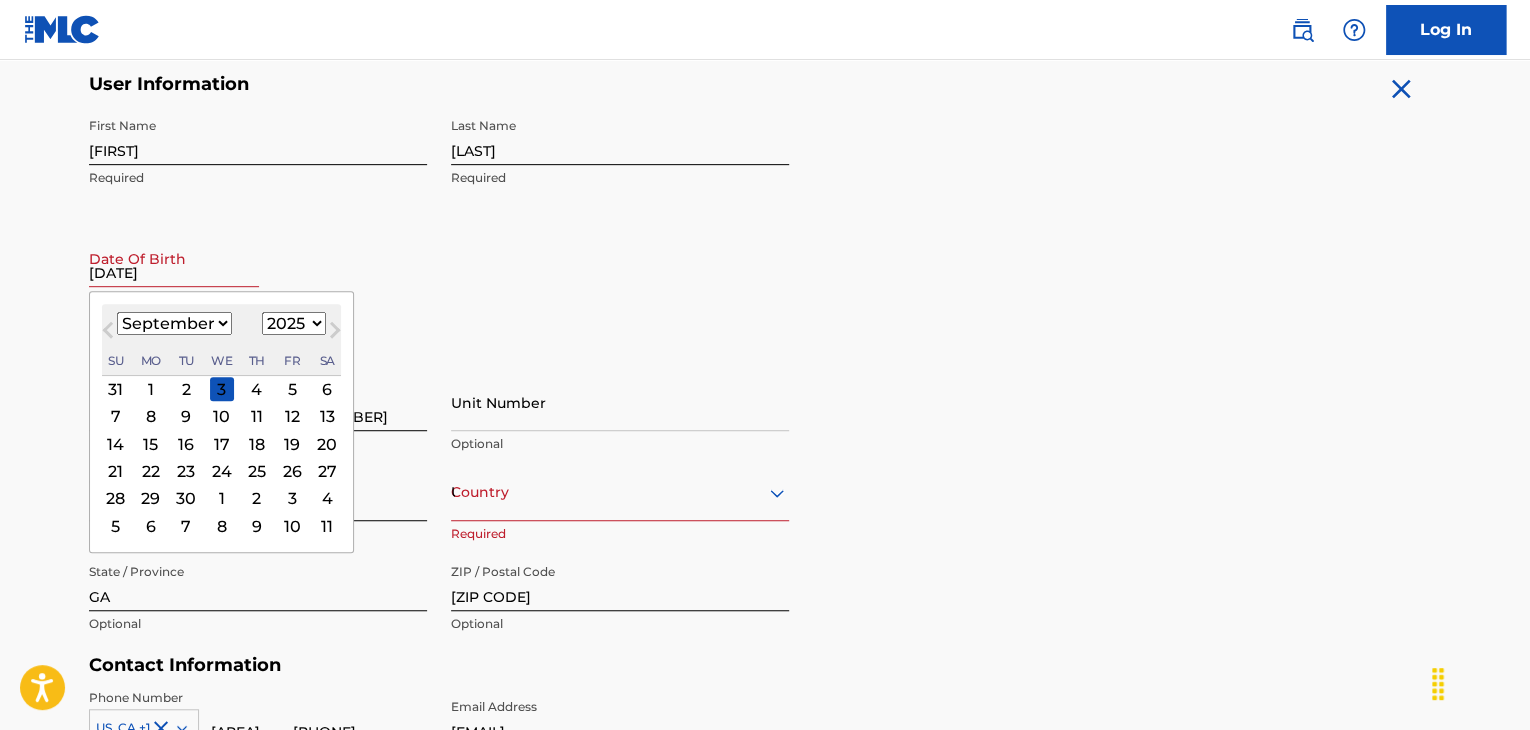 click on "1899 1900 1901 1902 1903 1904 1905 1906 1907 1908 1909 1910 1911 1912 1913 1914 1915 1916 1917 1918 1919 1920 1921 1922 1923 1924 1925 1926 1927 1928 1929 1930 1931 1932 1933 1934 1935 1936 1937 1938 1939 1940 1941 1942 1943 1944 1945 1946 1947 1948 1949 1950 1951 1952 1953 1954 1955 1956 1957 1958 1959 1960 1961 1962 1963 1964 1965 1966 1967 1968 1969 1970 1971 1972 1973 1974 1975 1976 1977 1978 1979 1980 1981 1982 1983 1984 1985 1986 1987 1988 1989 1990 1991 1992 1993 1994 1995 1996 1997 1998 1999 2000 2001 2002 2003 2004 2005 2006 2007 2008 2009 2010 2011 2012 2013 2014 2015 2016 2017 2018 2019 2020 2021 2022 2023 2024 2025 2026 2027 2028 2029 2030 2031 2032 2033 2034 2035 2036 2037 2038 2039 2040 2041 2042 2043 2044 2045 2046 2047 2048 2049 2050 2051 2052 2053 2054 2055 2056 2057 2058 2059 2060 2061 2062 2063 2064 2065 2066 2067 2068 2069 2070 2071 2072 2073 2074 2075 2076 2077 2078 2079 2080 2081 2082 2083 2084 2085 2086 2087 2088 2089 2090 2091 2092 2093 2094 2095 2096 2097 2098 2099 2100" at bounding box center [294, 323] 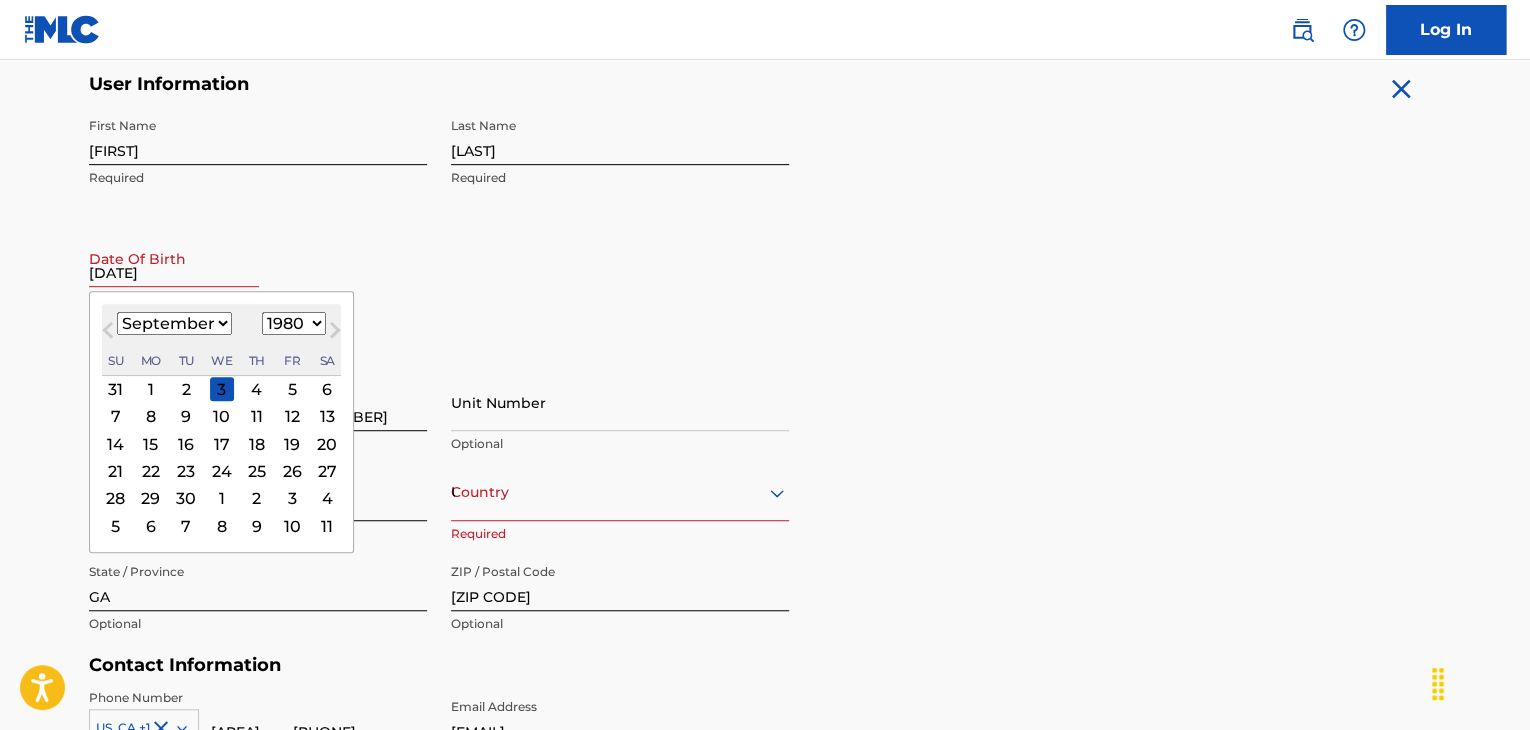 click on "1899 1900 1901 1902 1903 1904 1905 1906 1907 1908 1909 1910 1911 1912 1913 1914 1915 1916 1917 1918 1919 1920 1921 1922 1923 1924 1925 1926 1927 1928 1929 1930 1931 1932 1933 1934 1935 1936 1937 1938 1939 1940 1941 1942 1943 1944 1945 1946 1947 1948 1949 1950 1951 1952 1953 1954 1955 1956 1957 1958 1959 1960 1961 1962 1963 1964 1965 1966 1967 1968 1969 1970 1971 1972 1973 1974 1975 1976 1977 1978 1979 1980 1981 1982 1983 1984 1985 1986 1987 1988 1989 1990 1991 1992 1993 1994 1995 1996 1997 1998 1999 2000 2001 2002 2003 2004 2005 2006 2007 2008 2009 2010 2011 2012 2013 2014 2015 2016 2017 2018 2019 2020 2021 2022 2023 2024 2025 2026 2027 2028 2029 2030 2031 2032 2033 2034 2035 2036 2037 2038 2039 2040 2041 2042 2043 2044 2045 2046 2047 2048 2049 2050 2051 2052 2053 2054 2055 2056 2057 2058 2059 2060 2061 2062 2063 2064 2065 2066 2067 2068 2069 2070 2071 2072 2073 2074 2075 2076 2077 2078 2079 2080 2081 2082 2083 2084 2085 2086 2087 2088 2089 2090 2091 2092 2093 2094 2095 2096 2097 2098 2099 2100" at bounding box center [294, 323] 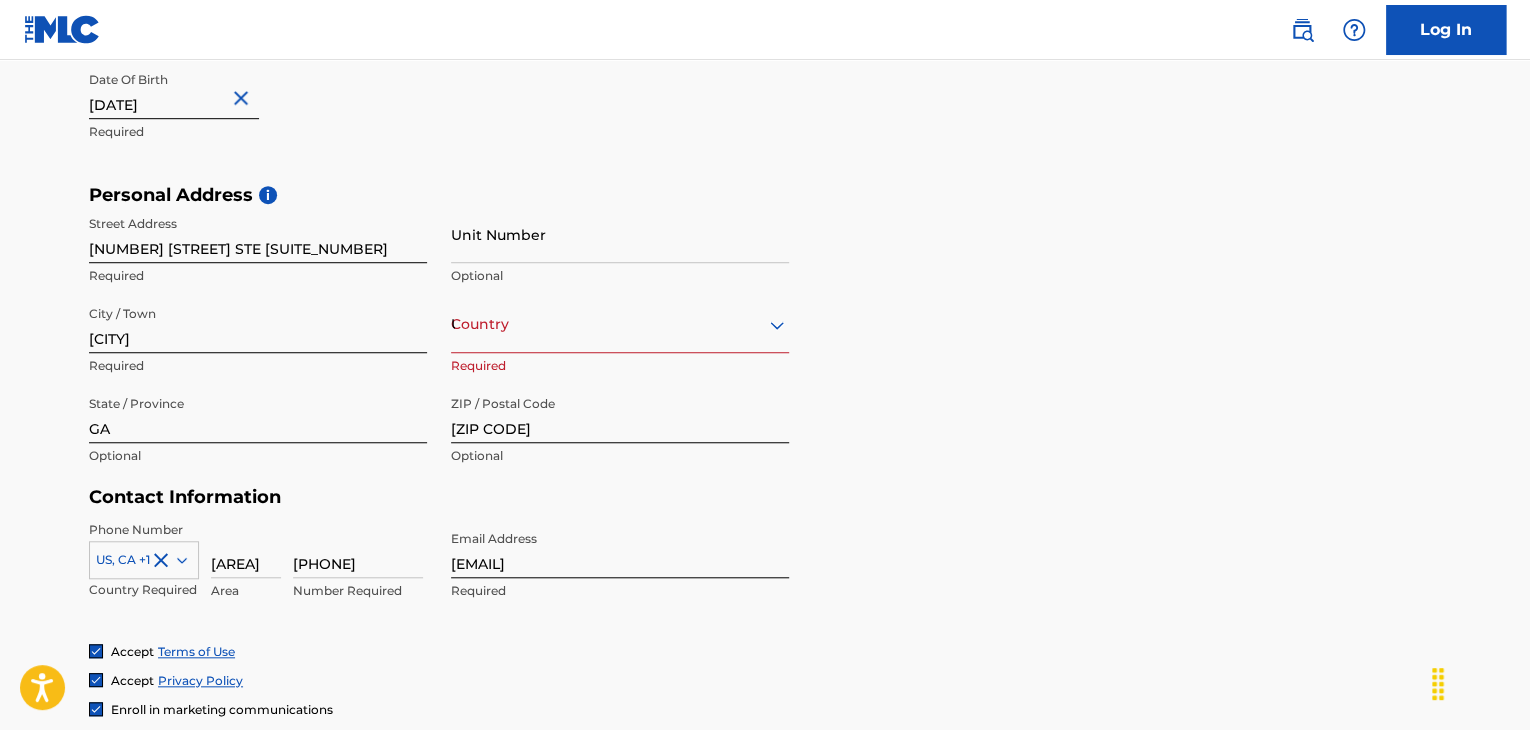 scroll, scrollTop: 566, scrollLeft: 0, axis: vertical 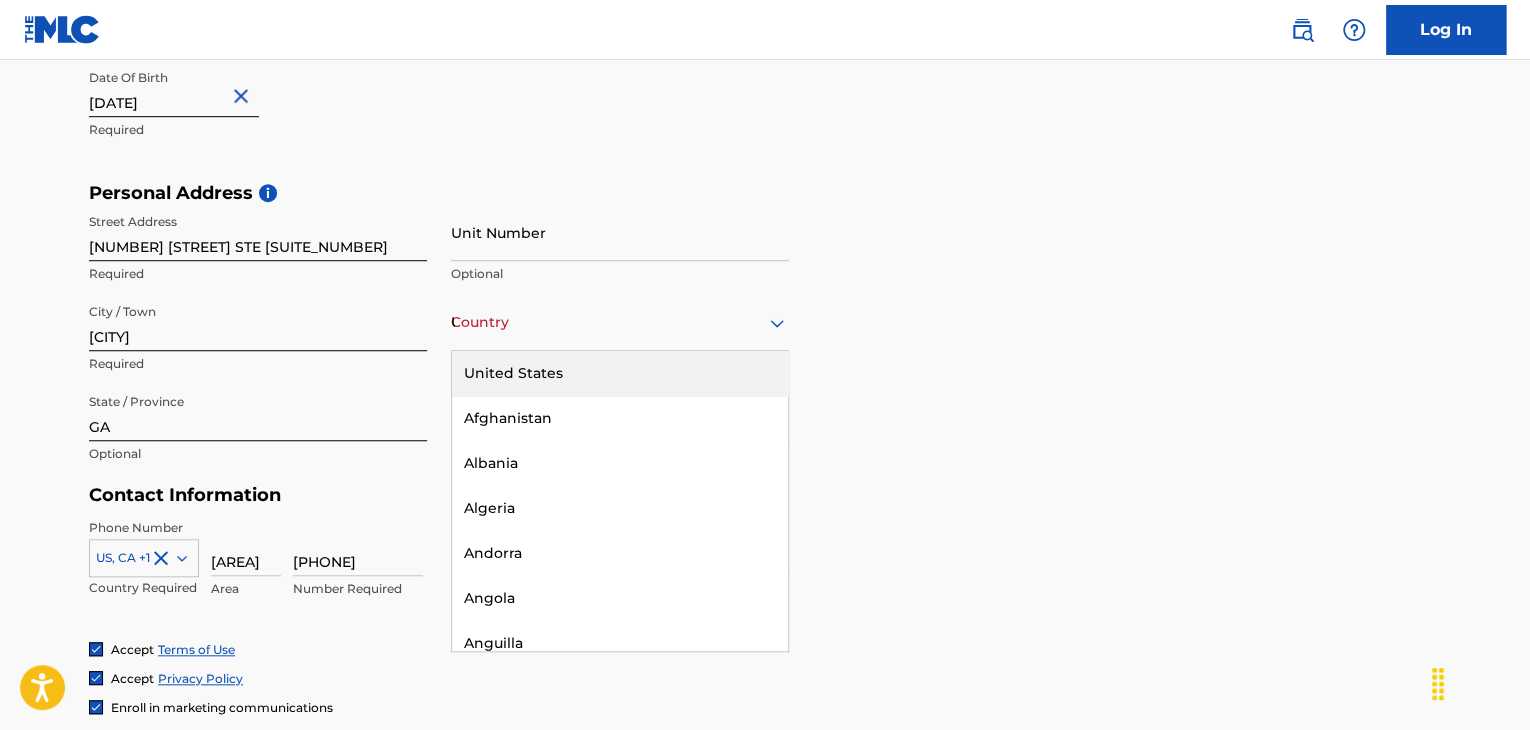 click on "United States" at bounding box center [620, 322] 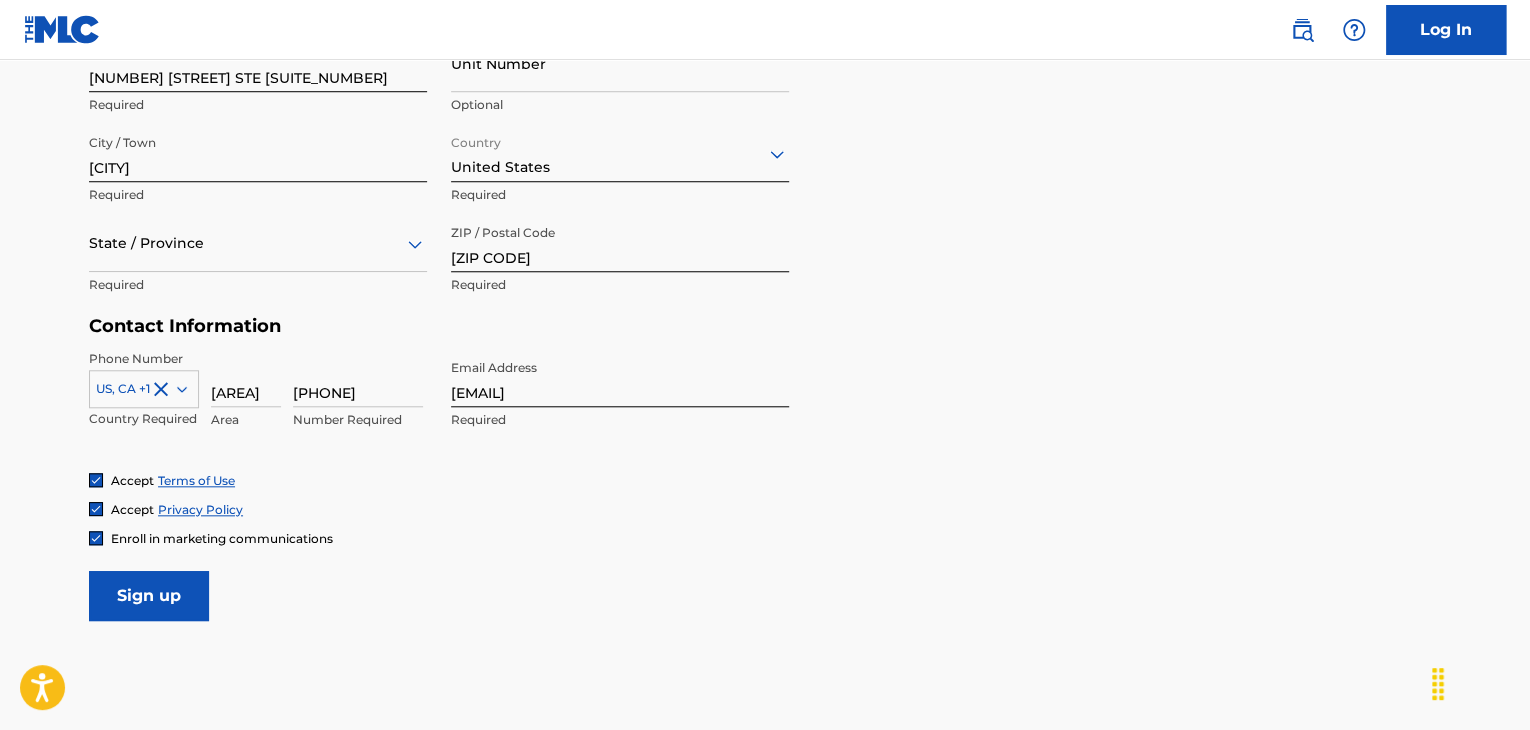 scroll, scrollTop: 754, scrollLeft: 0, axis: vertical 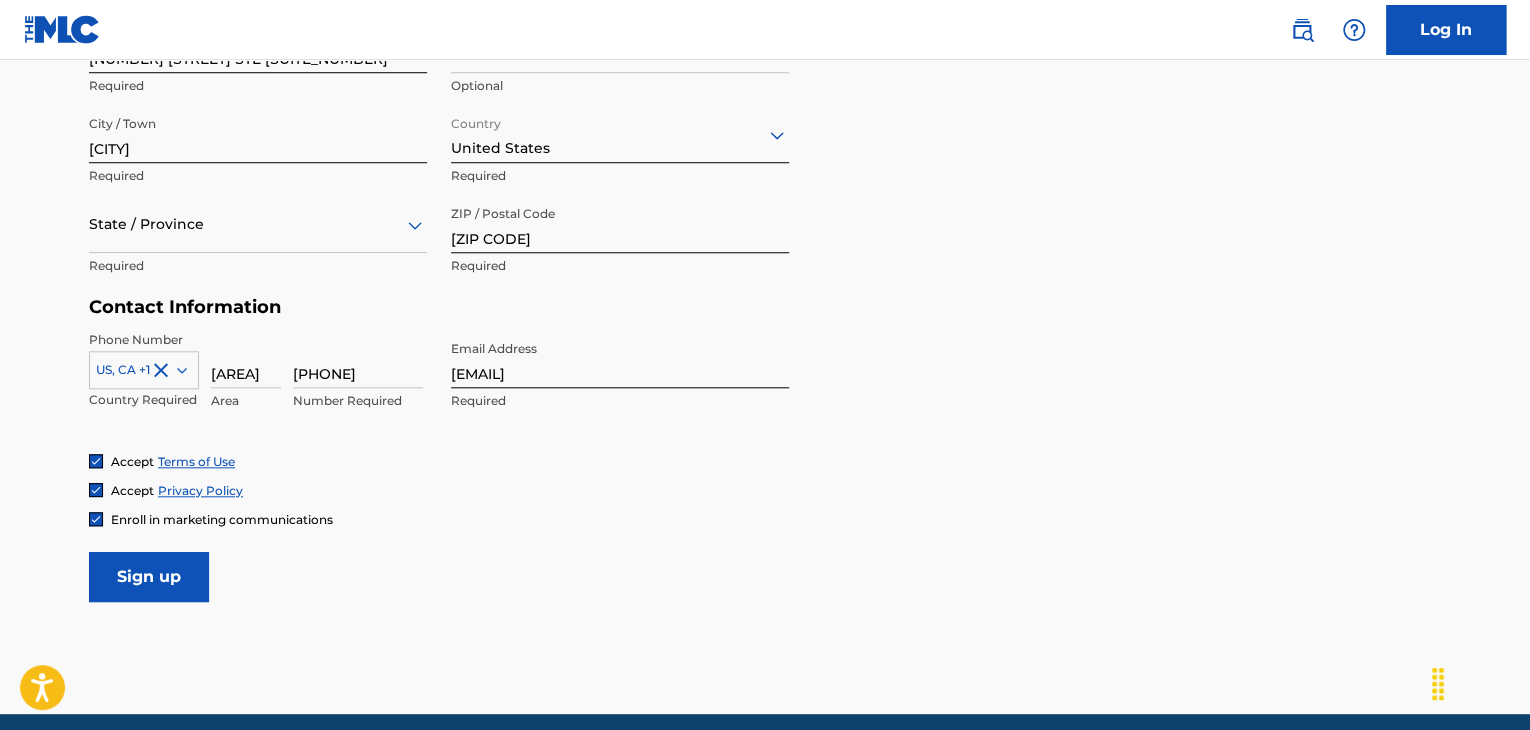 click on "Sign up" at bounding box center [149, 577] 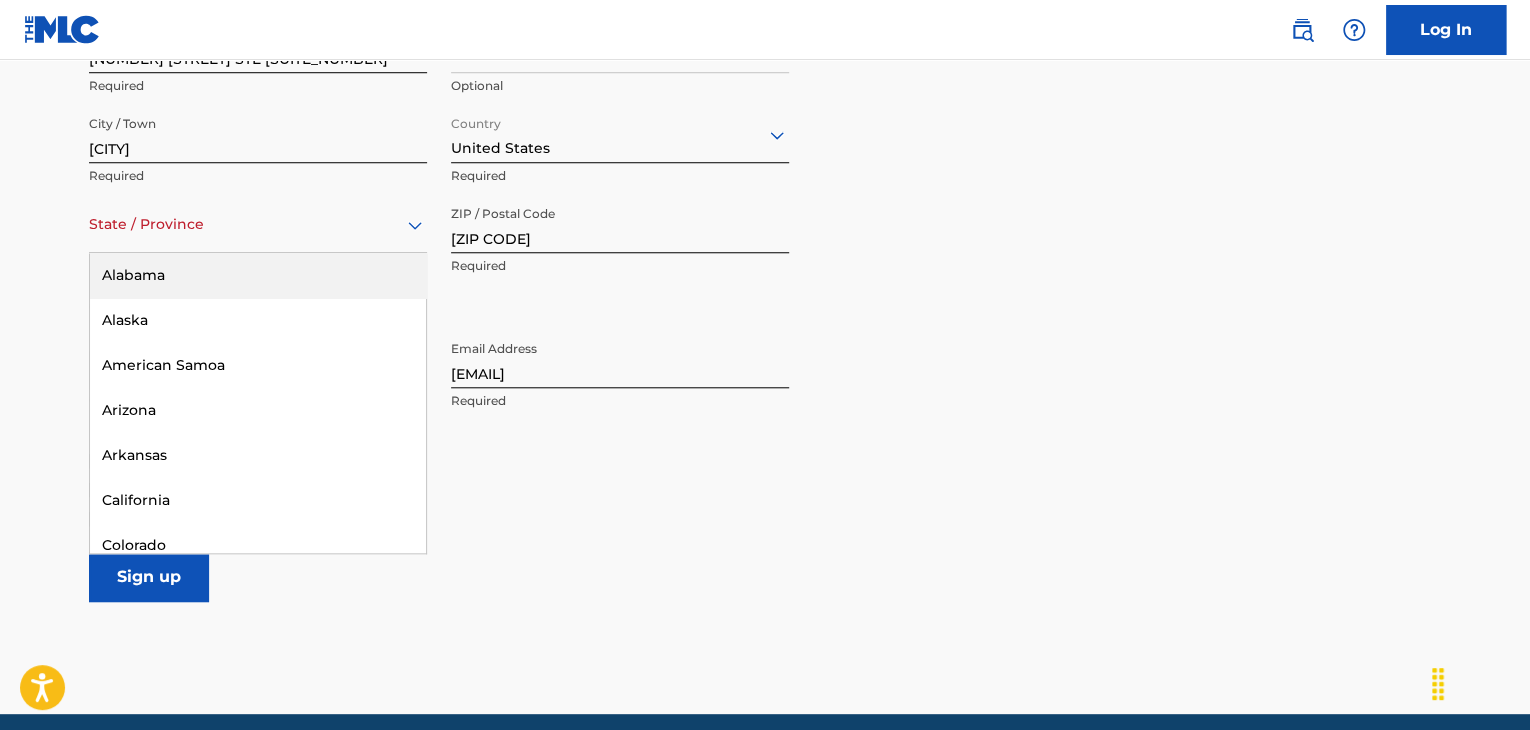 click 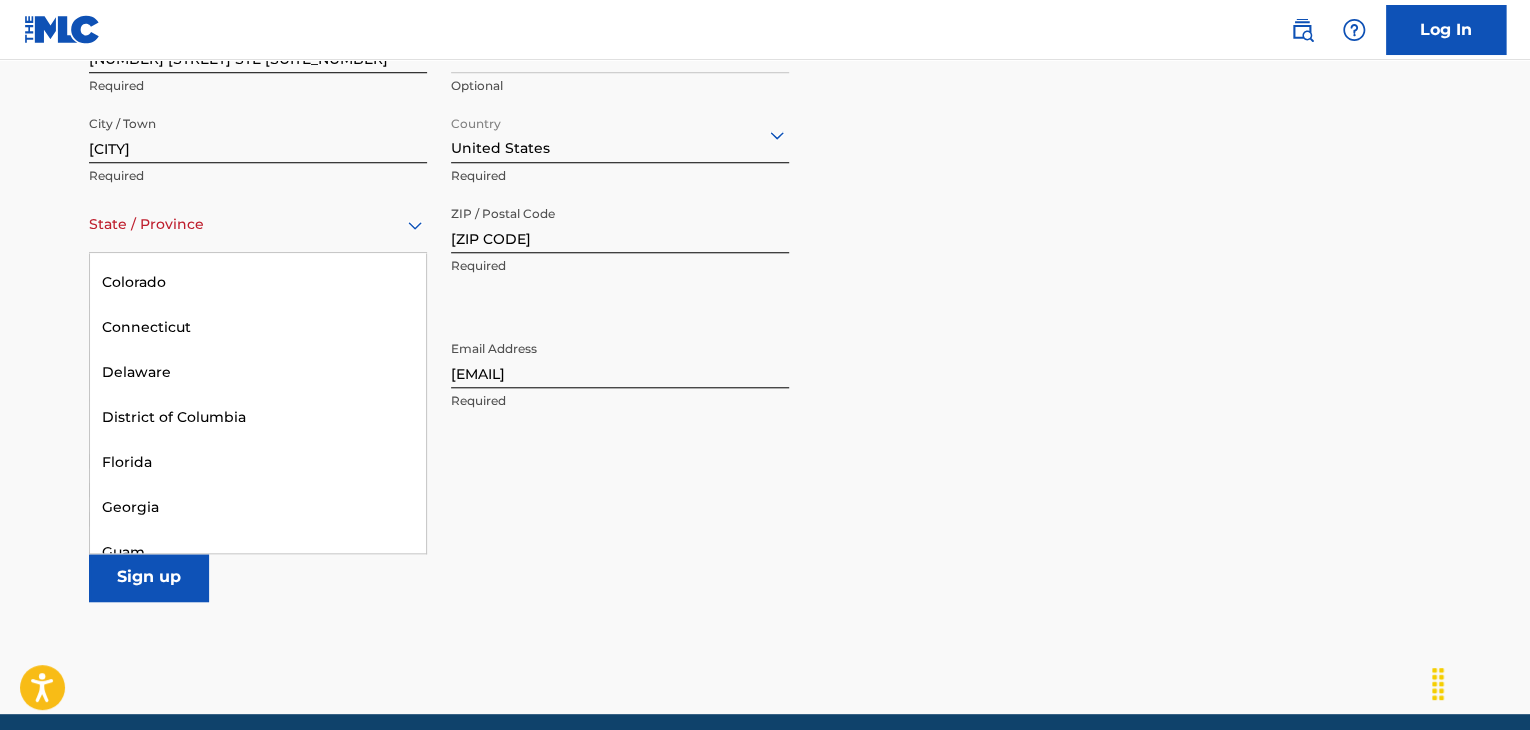 scroll, scrollTop: 264, scrollLeft: 0, axis: vertical 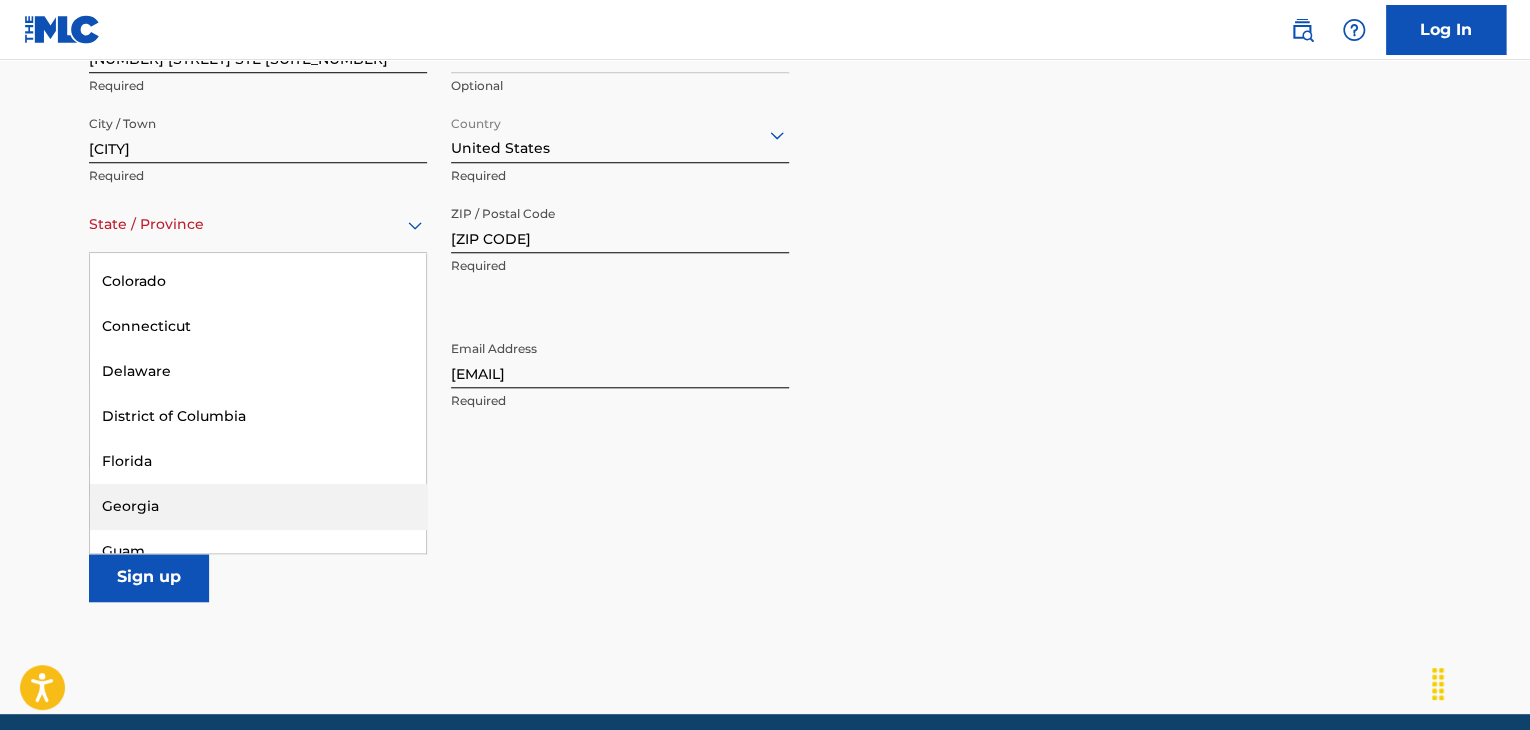 click on "Georgia" at bounding box center (258, 506) 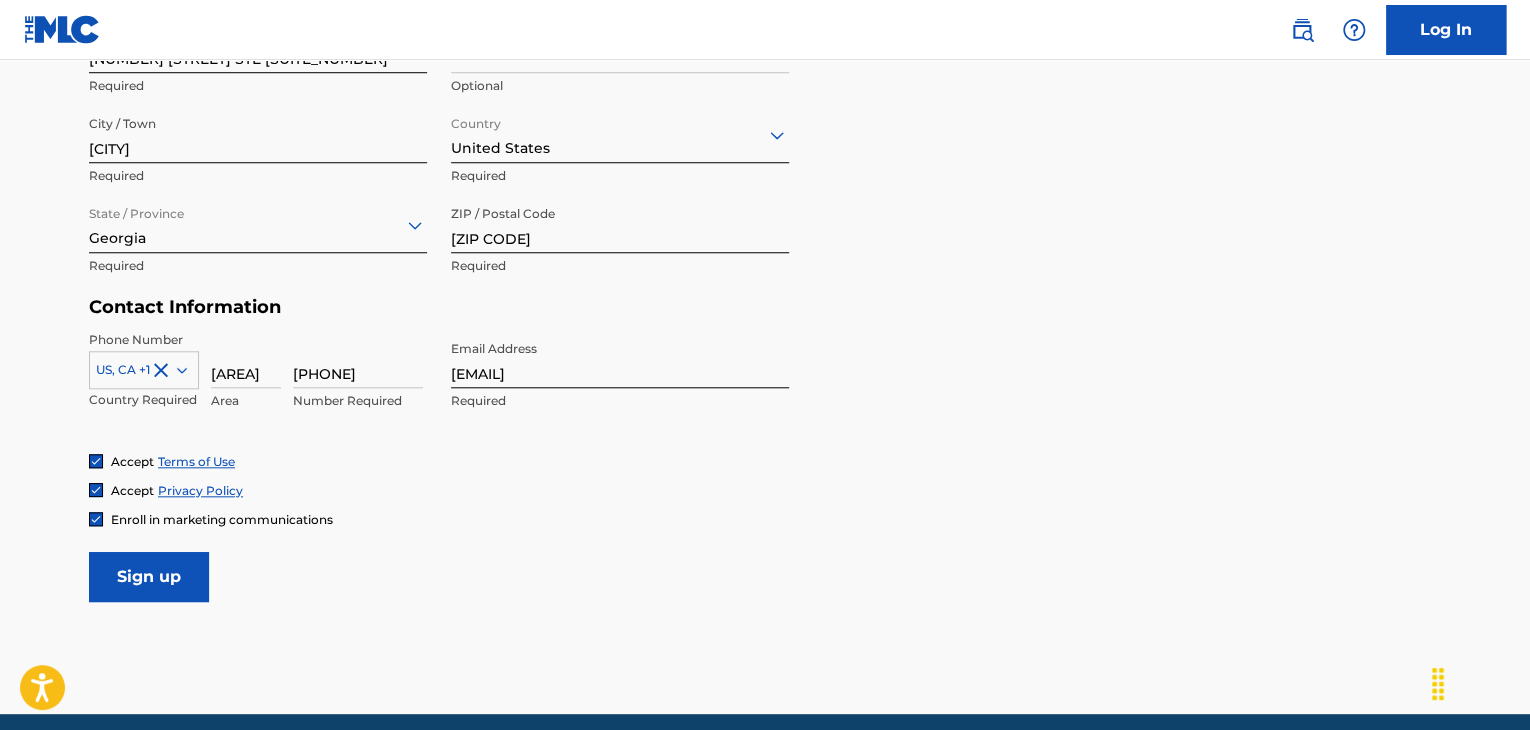 click on "Sign up" at bounding box center [149, 577] 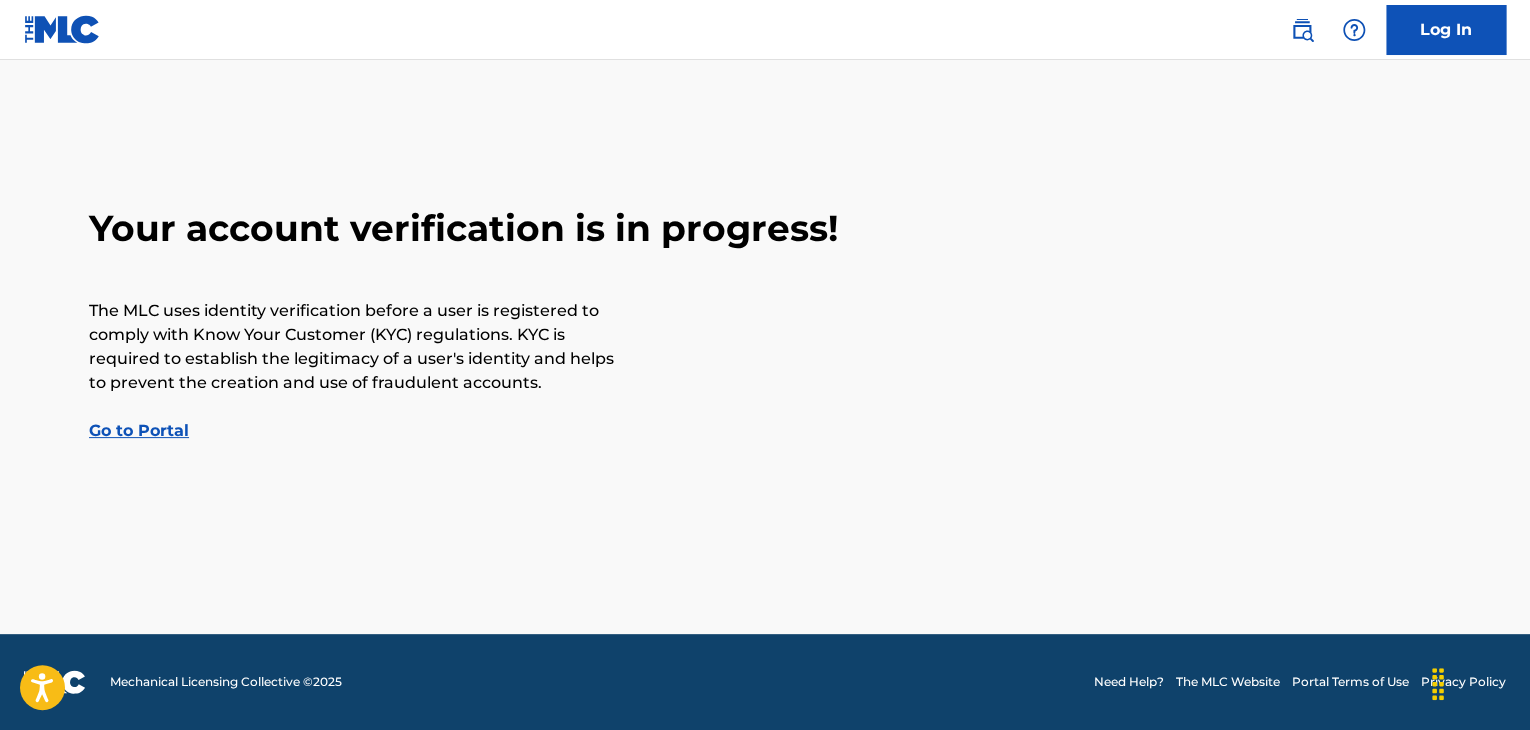 scroll, scrollTop: 0, scrollLeft: 0, axis: both 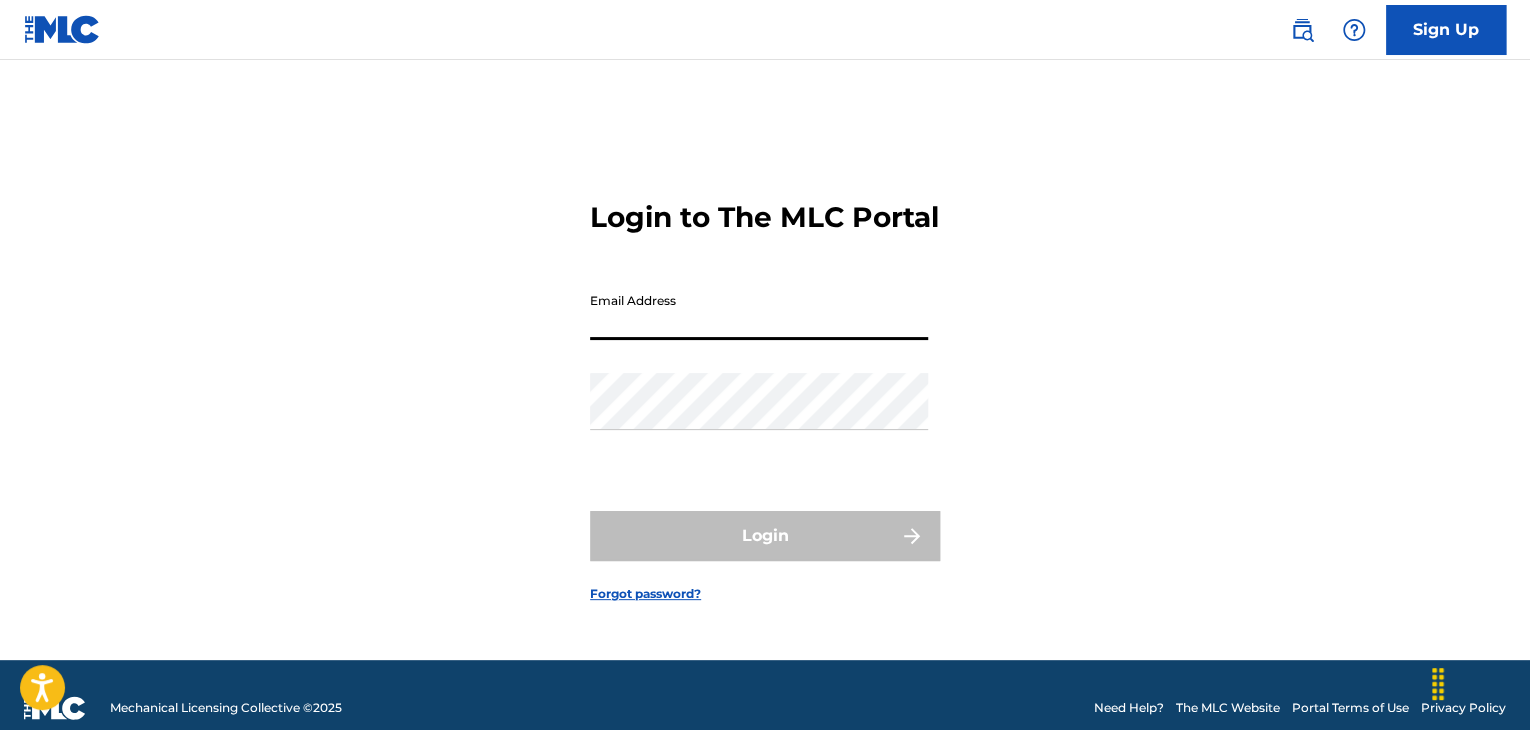 click on "Email Address" at bounding box center [759, 311] 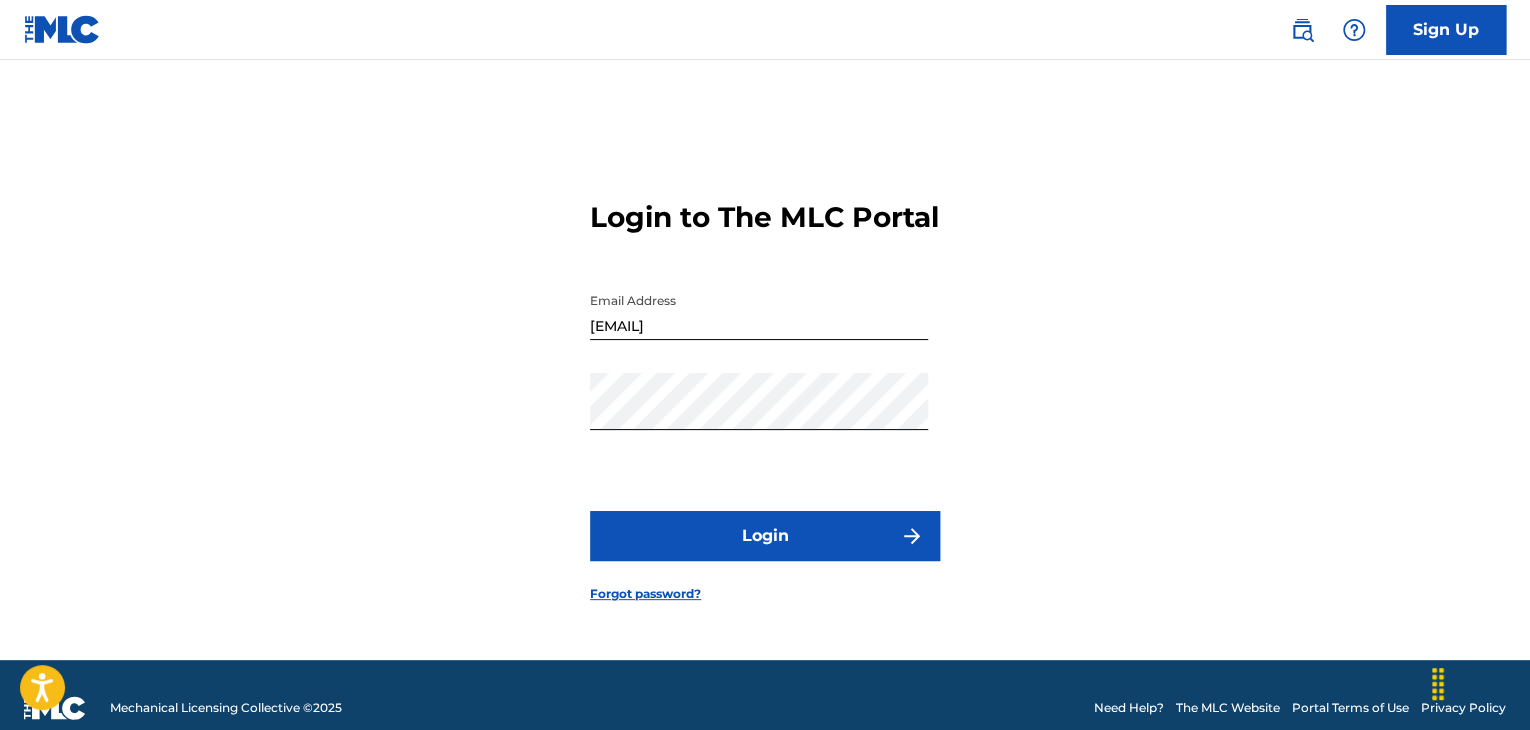 click on "Login" at bounding box center (765, 536) 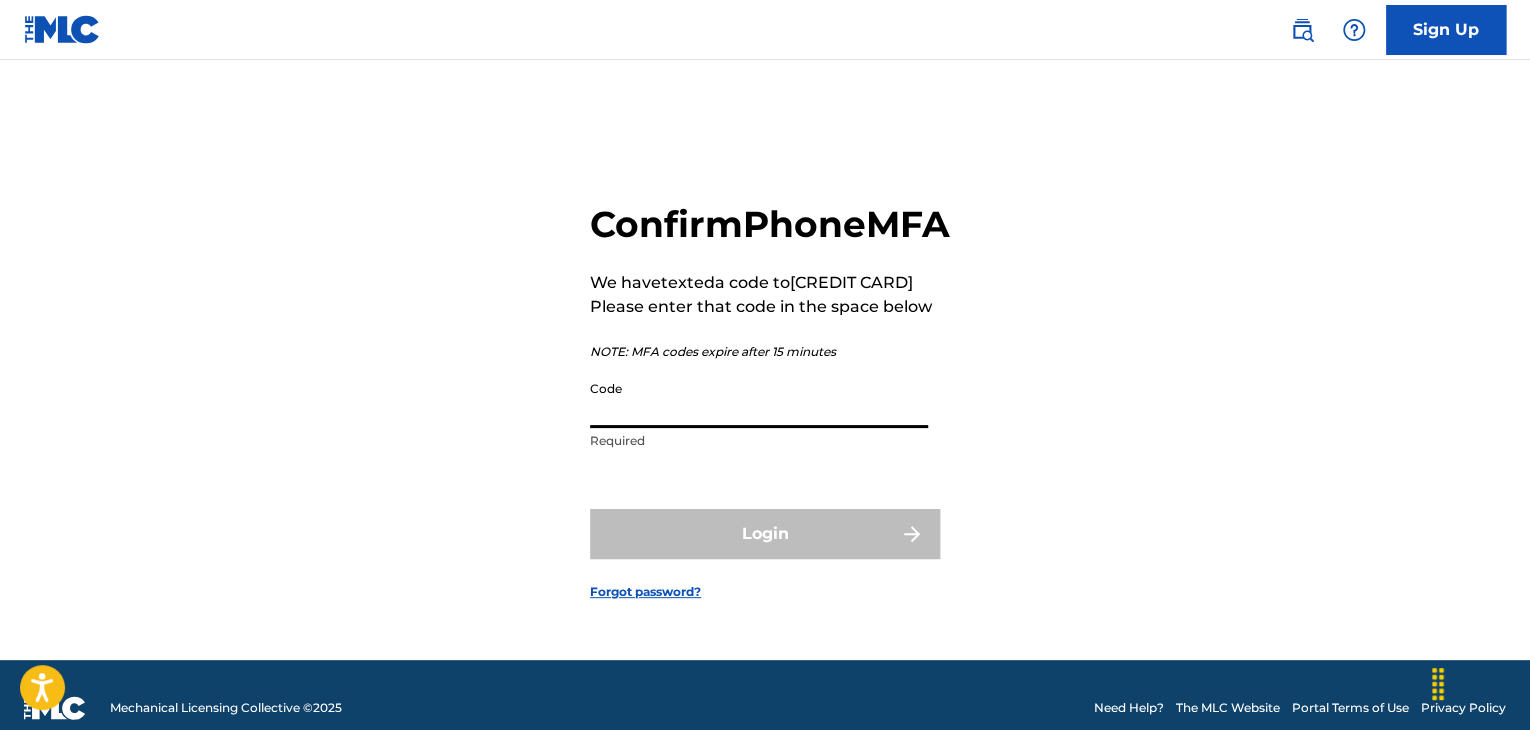 click on "Code" at bounding box center (759, 399) 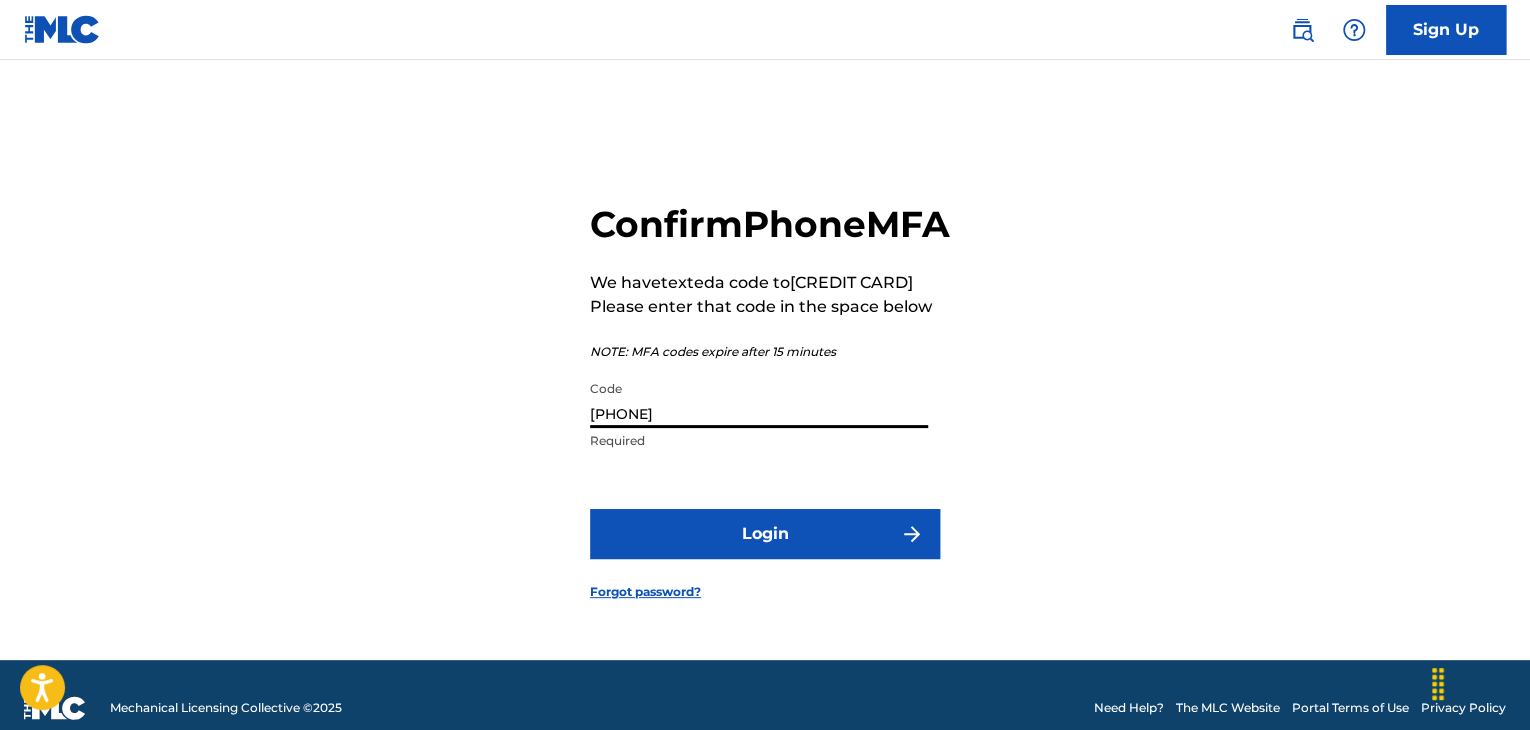 type on "[PHONE]" 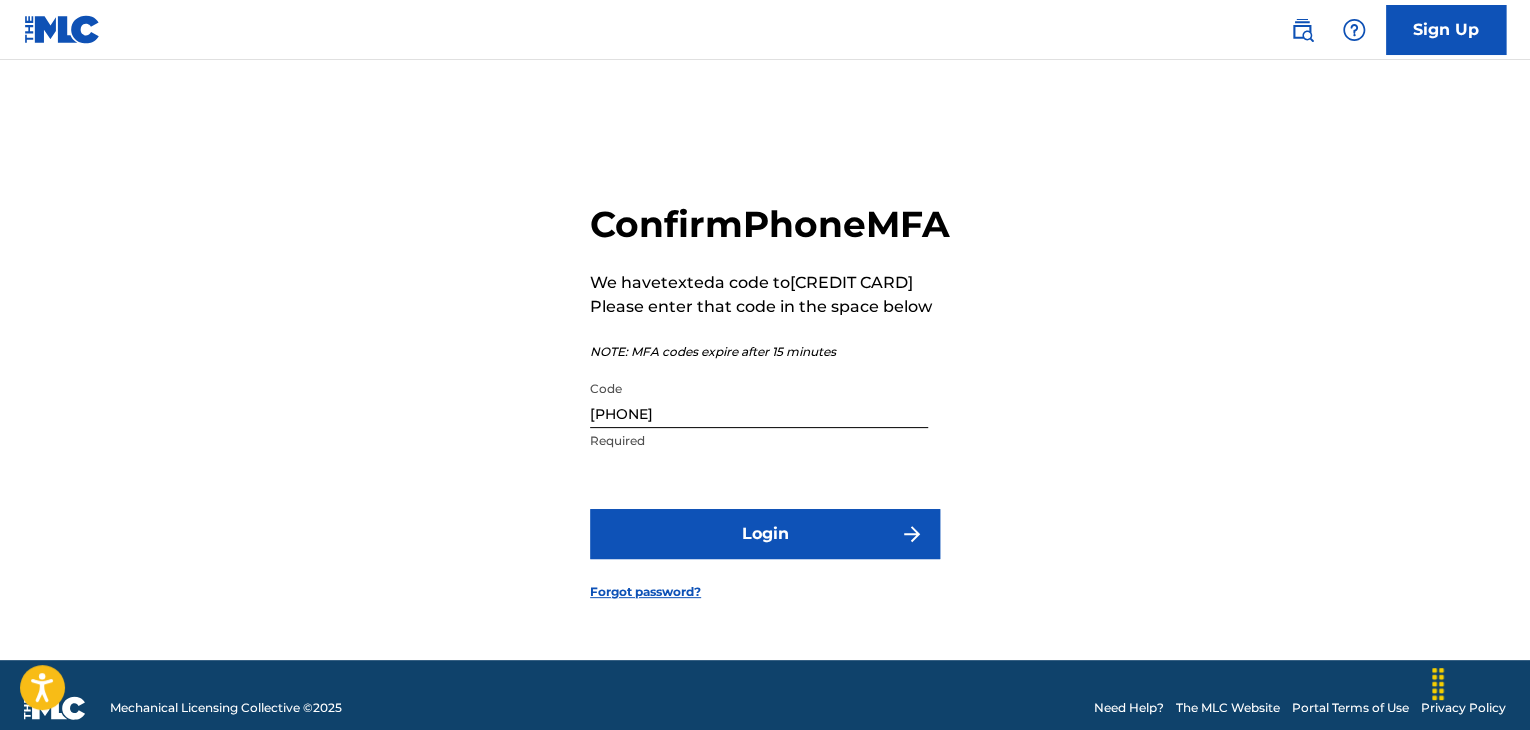 click on "Login" at bounding box center [765, 534] 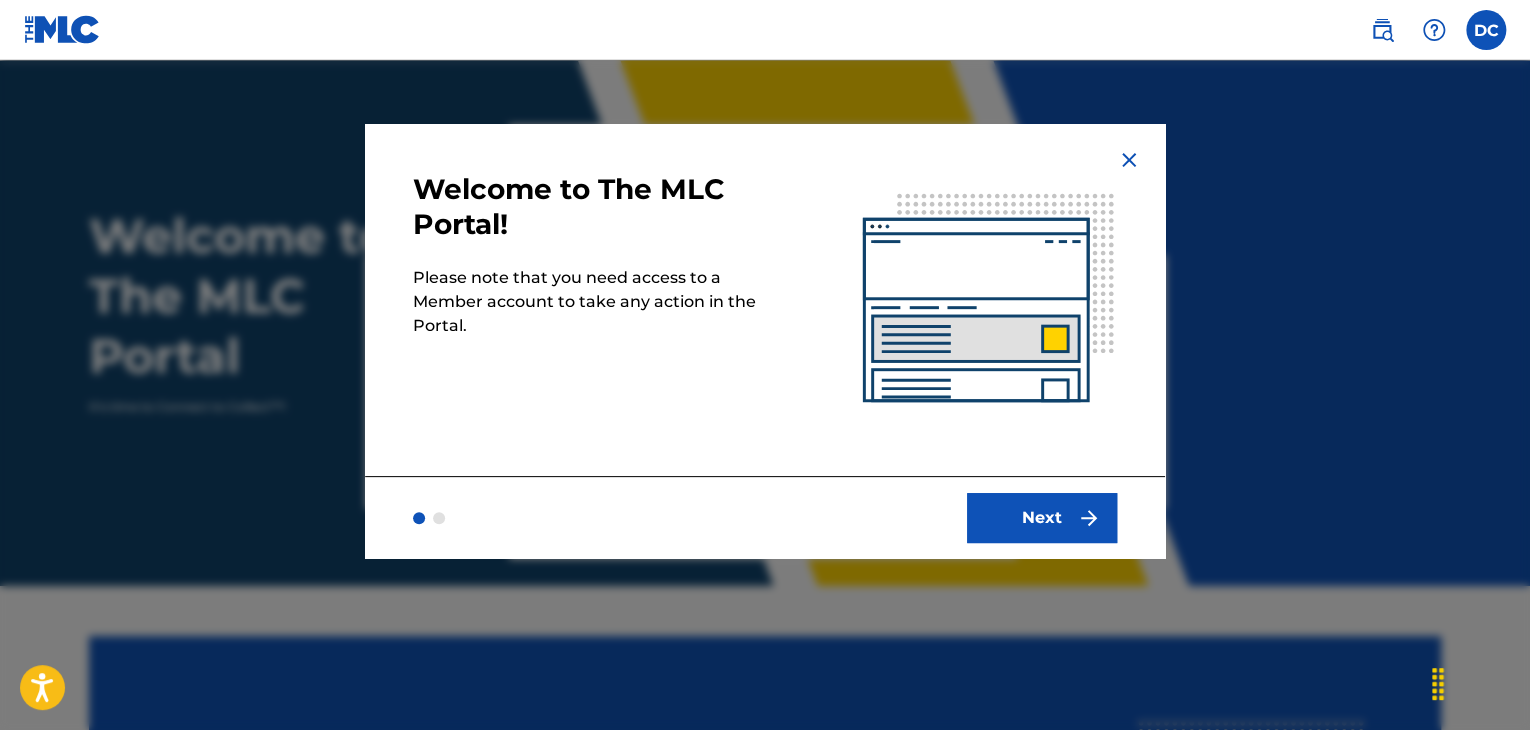scroll, scrollTop: 0, scrollLeft: 0, axis: both 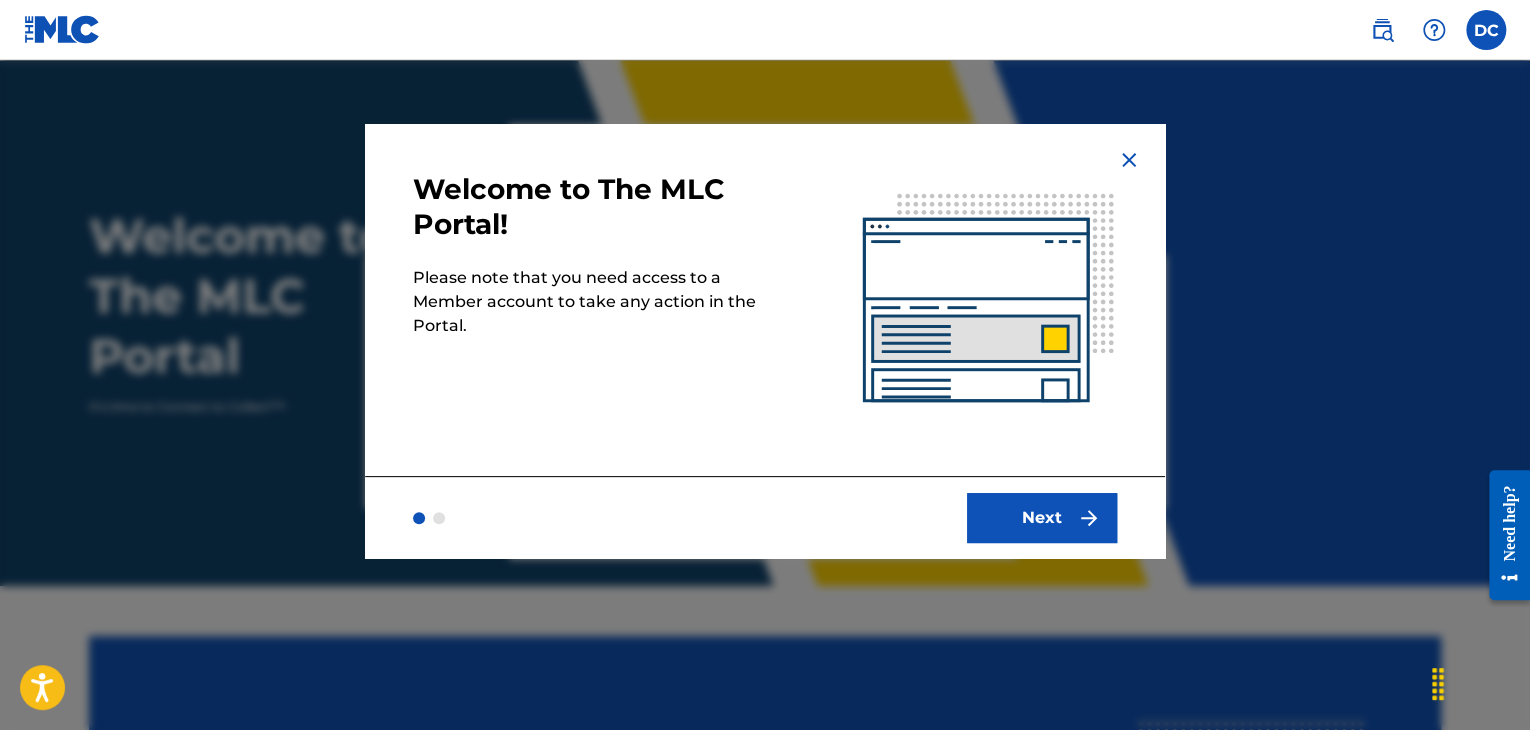 click on "Next" at bounding box center (1042, 518) 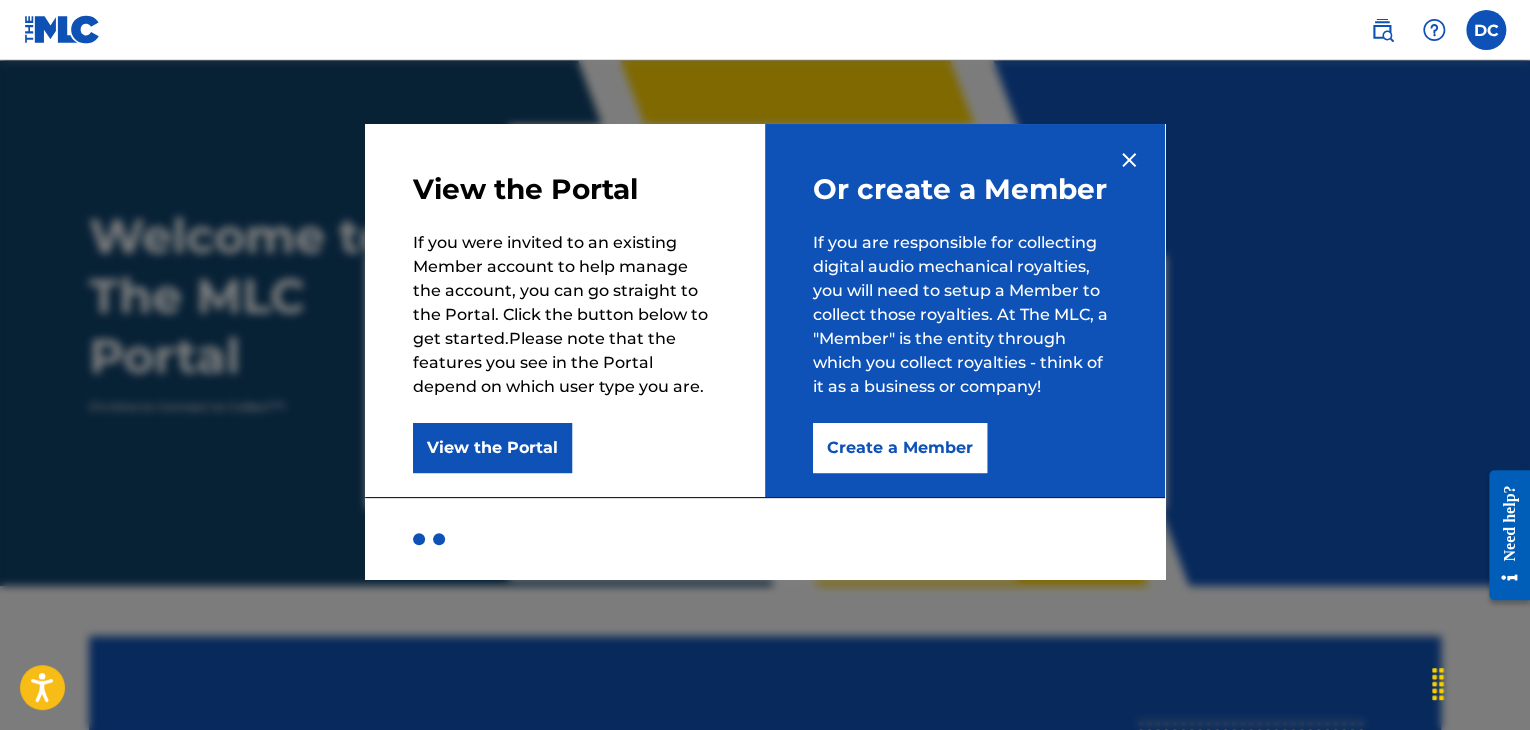 click on "Create a Member" at bounding box center [900, 448] 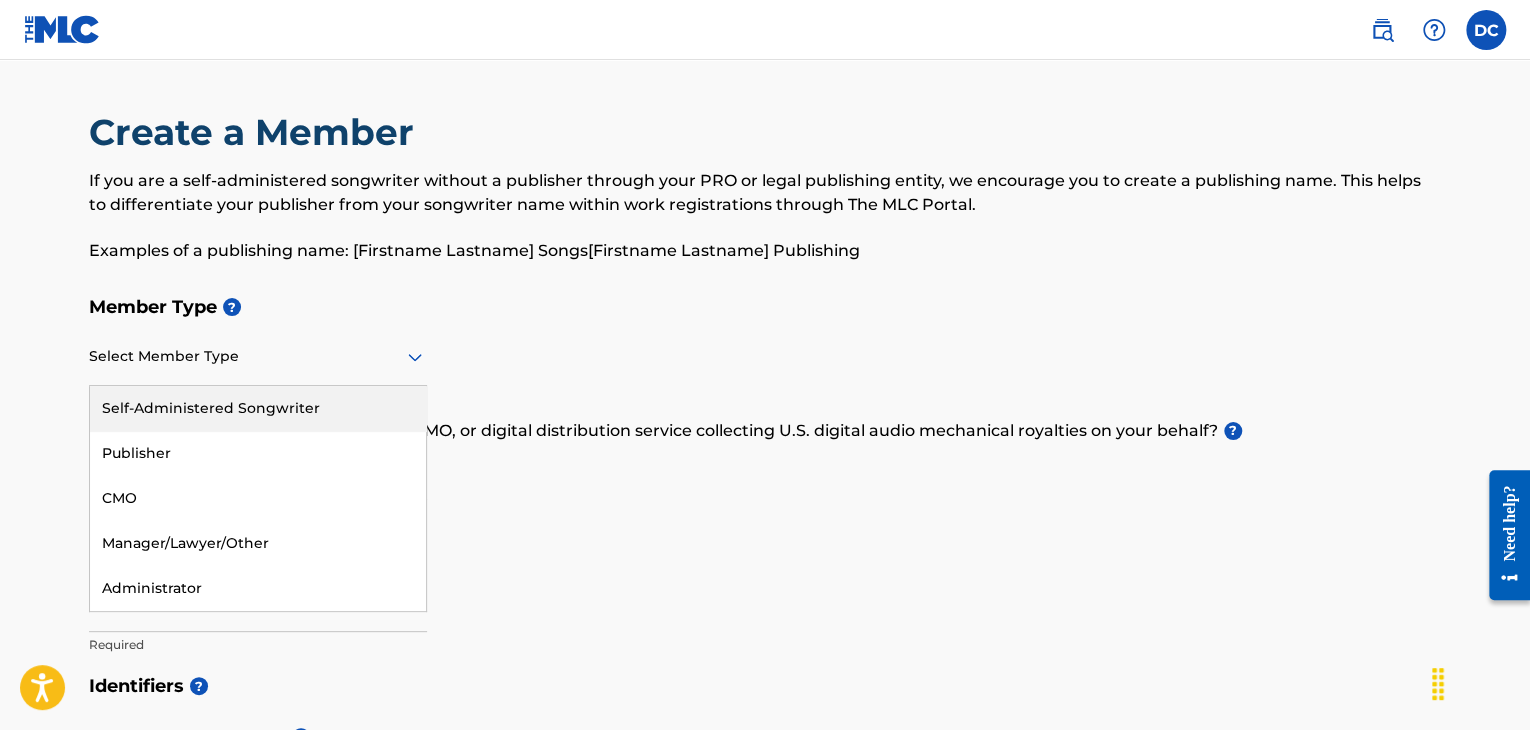 click 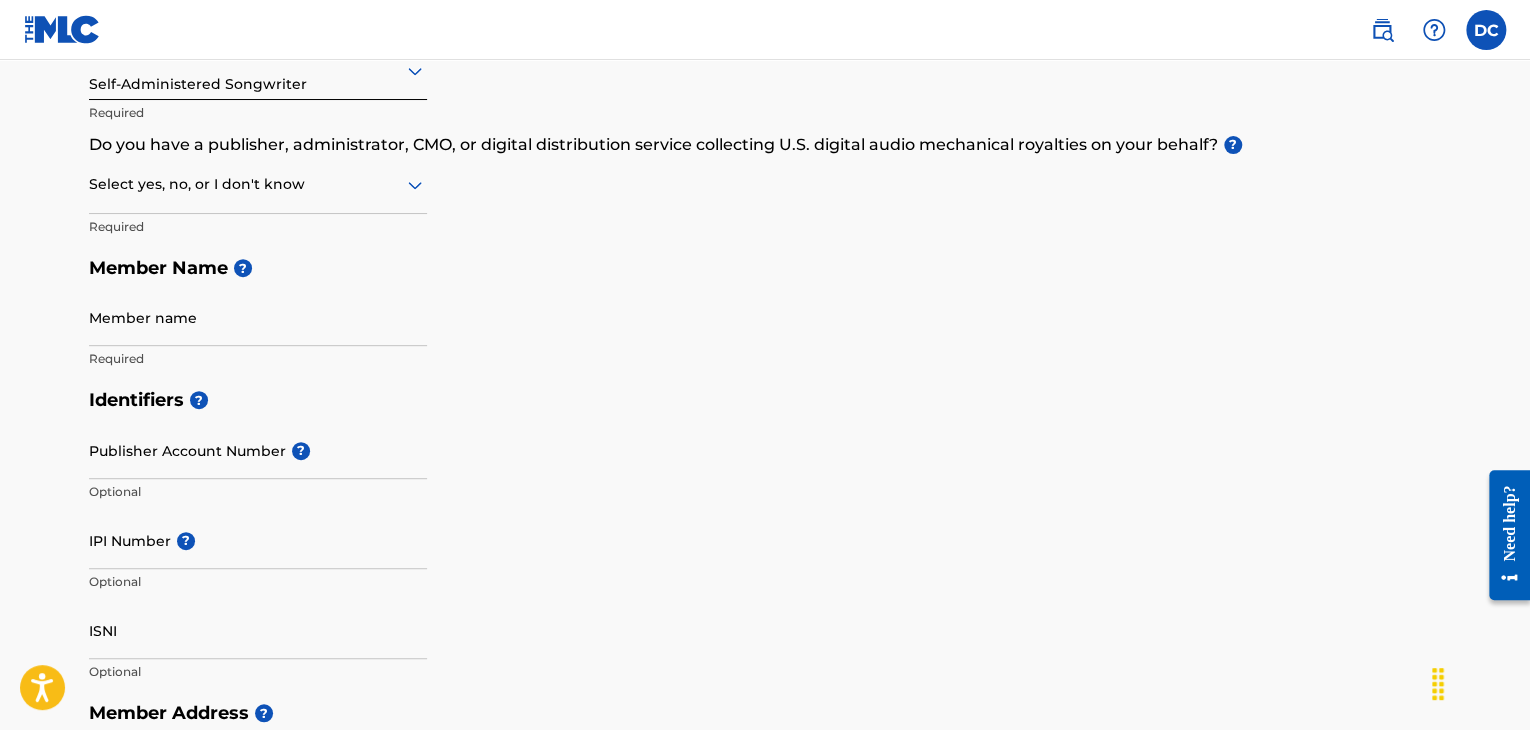 scroll, scrollTop: 287, scrollLeft: 0, axis: vertical 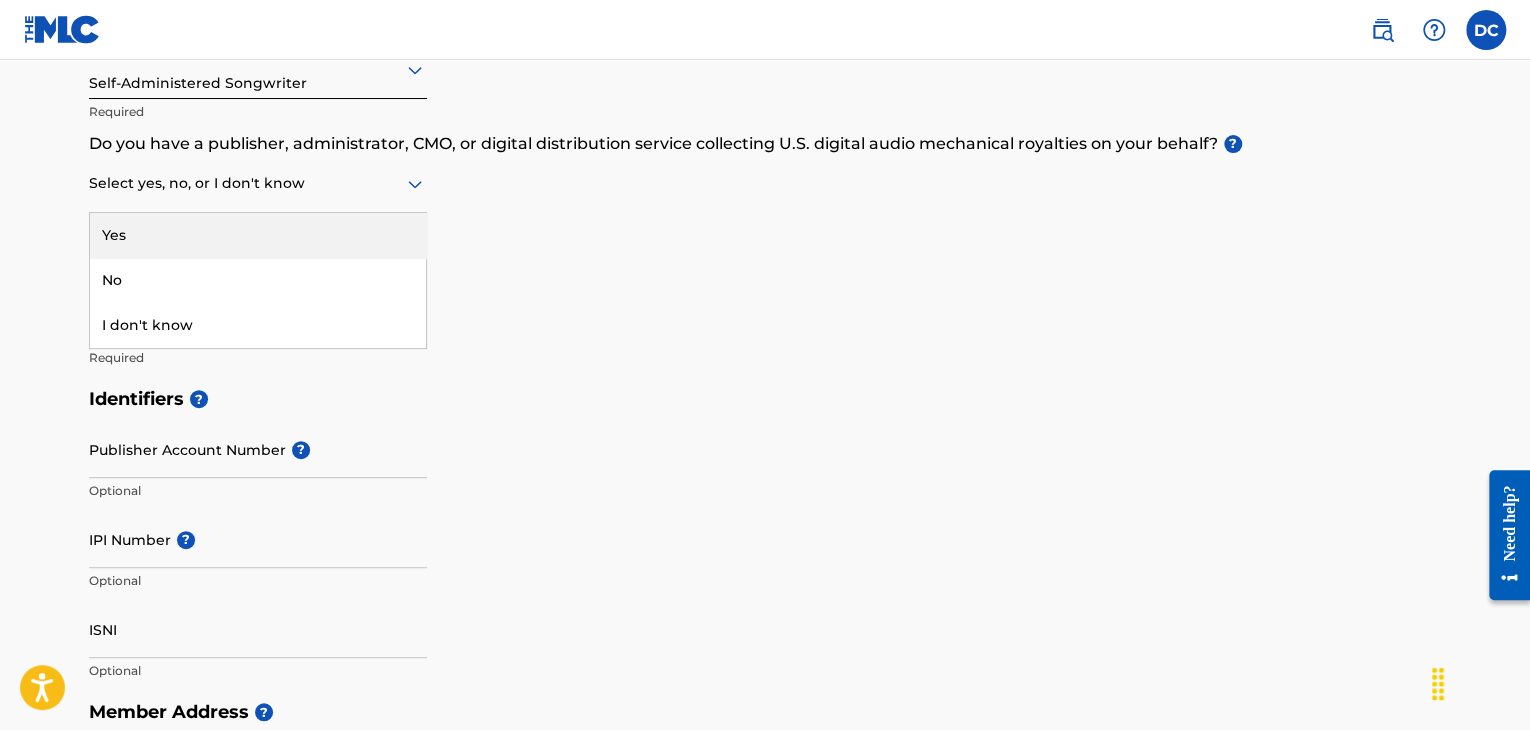 click 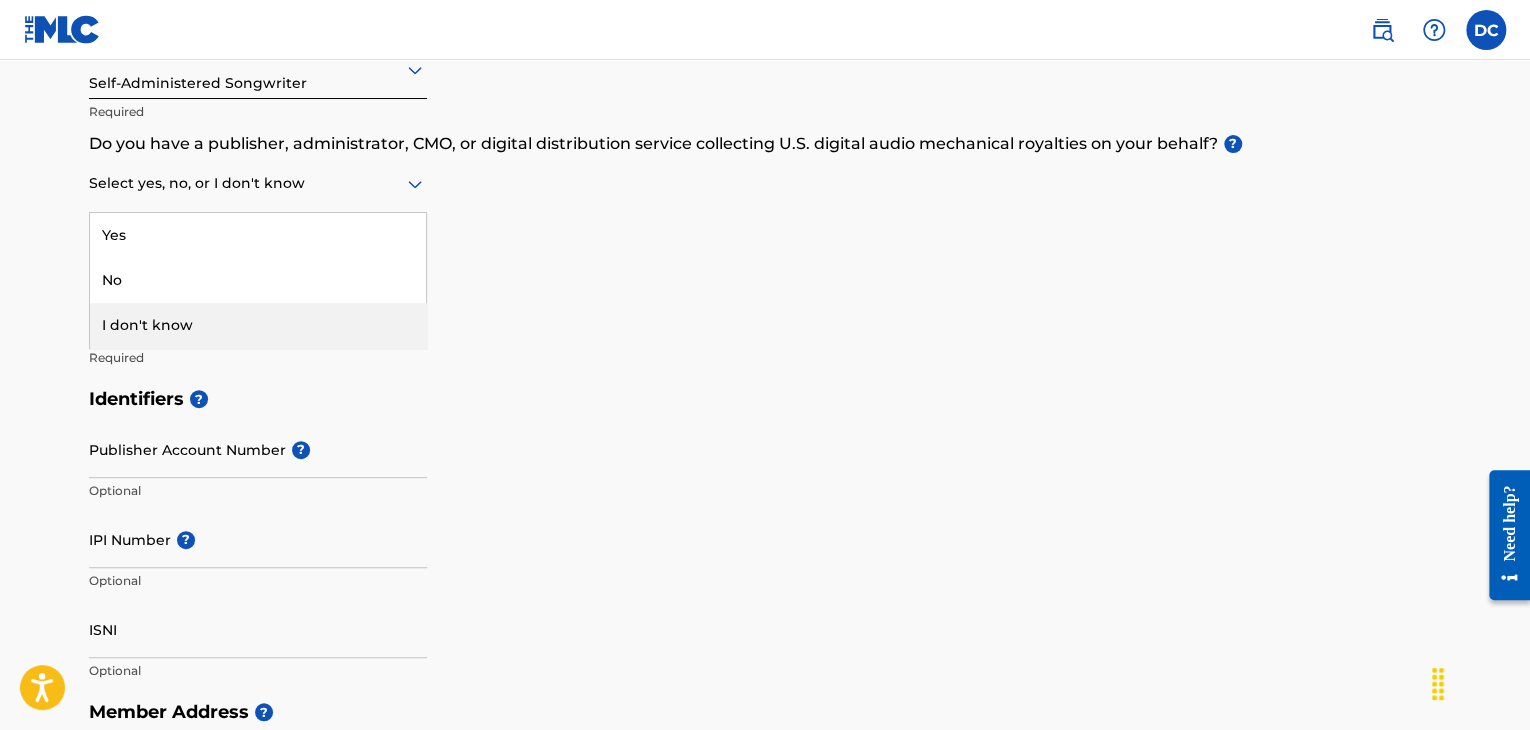click on "I don't know" at bounding box center [258, 325] 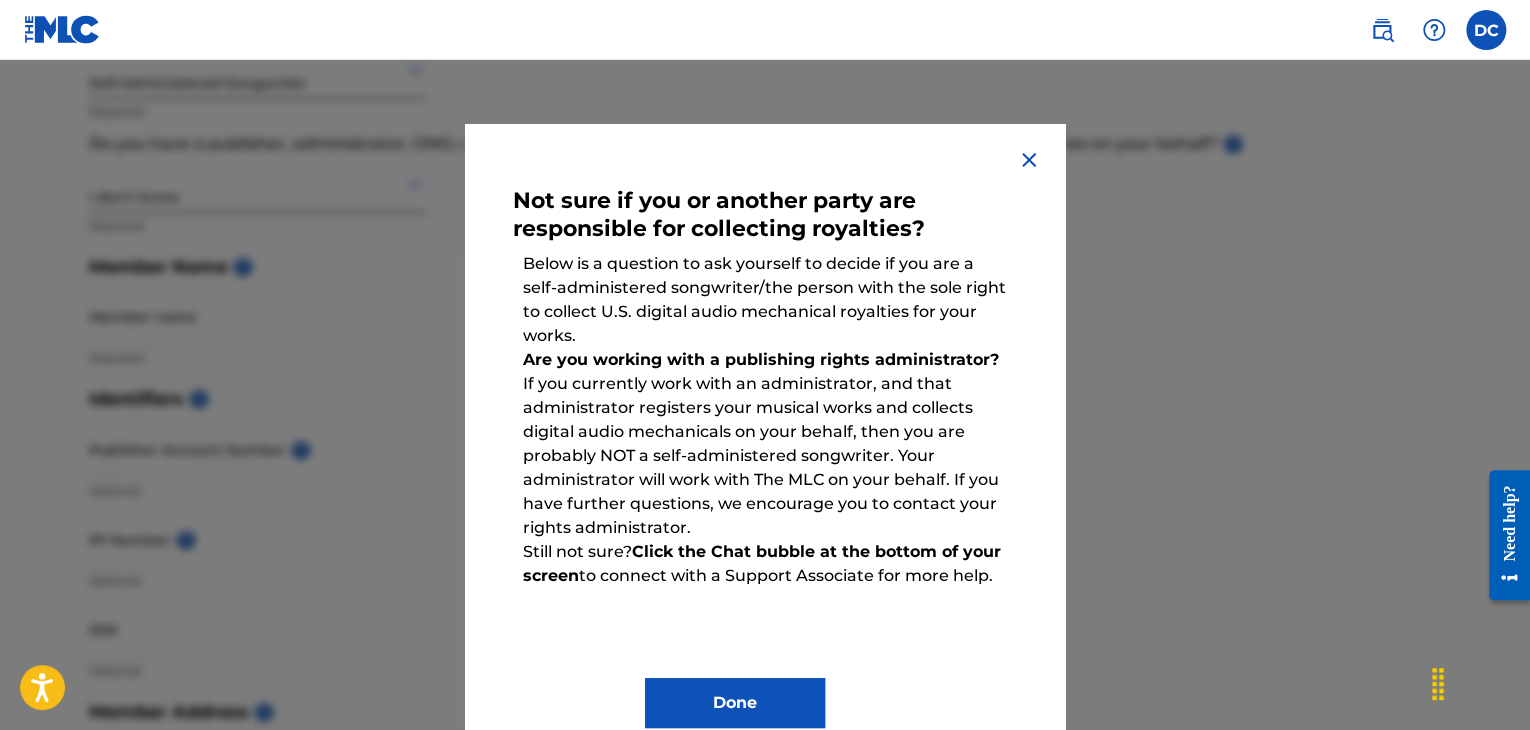 scroll, scrollTop: 46, scrollLeft: 0, axis: vertical 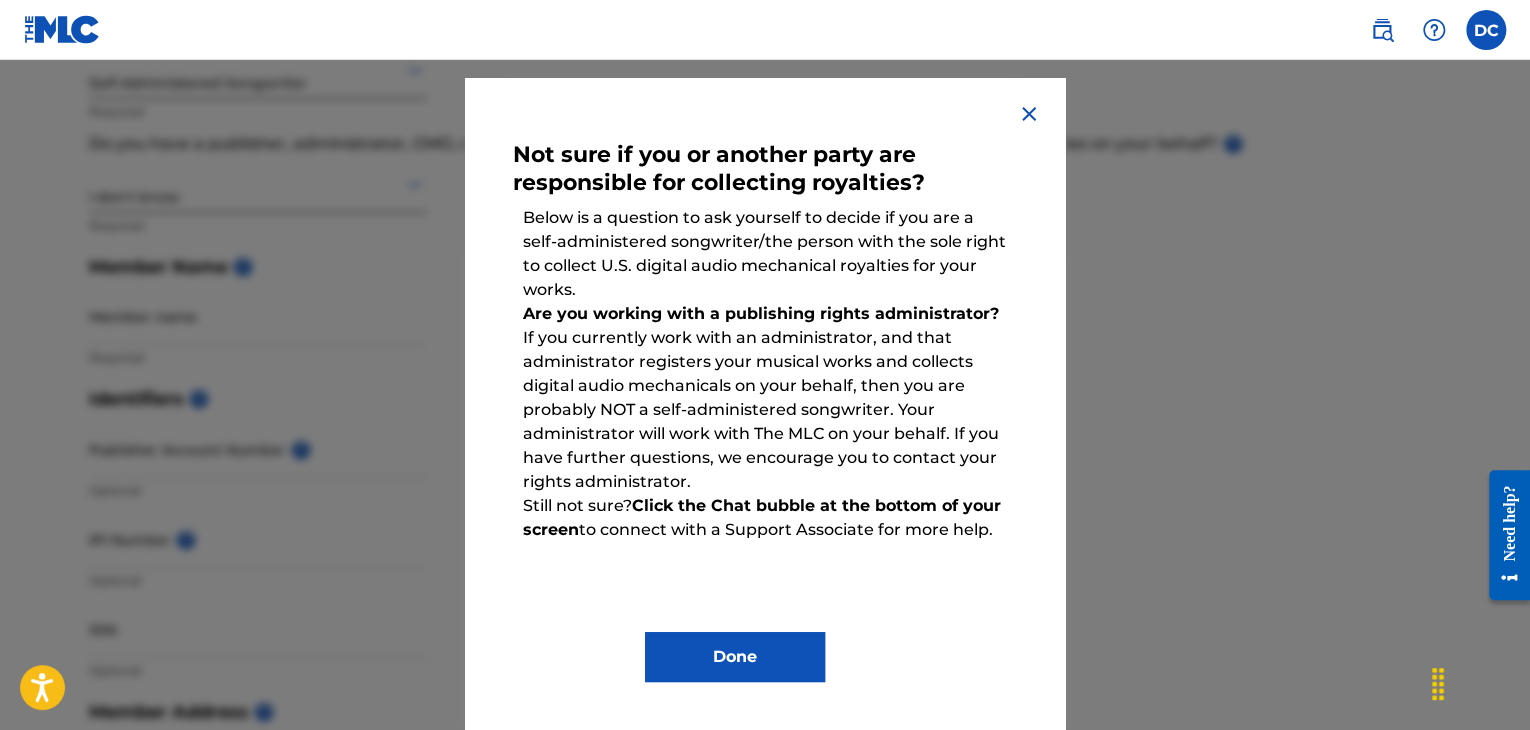 click on "Done" at bounding box center (735, 657) 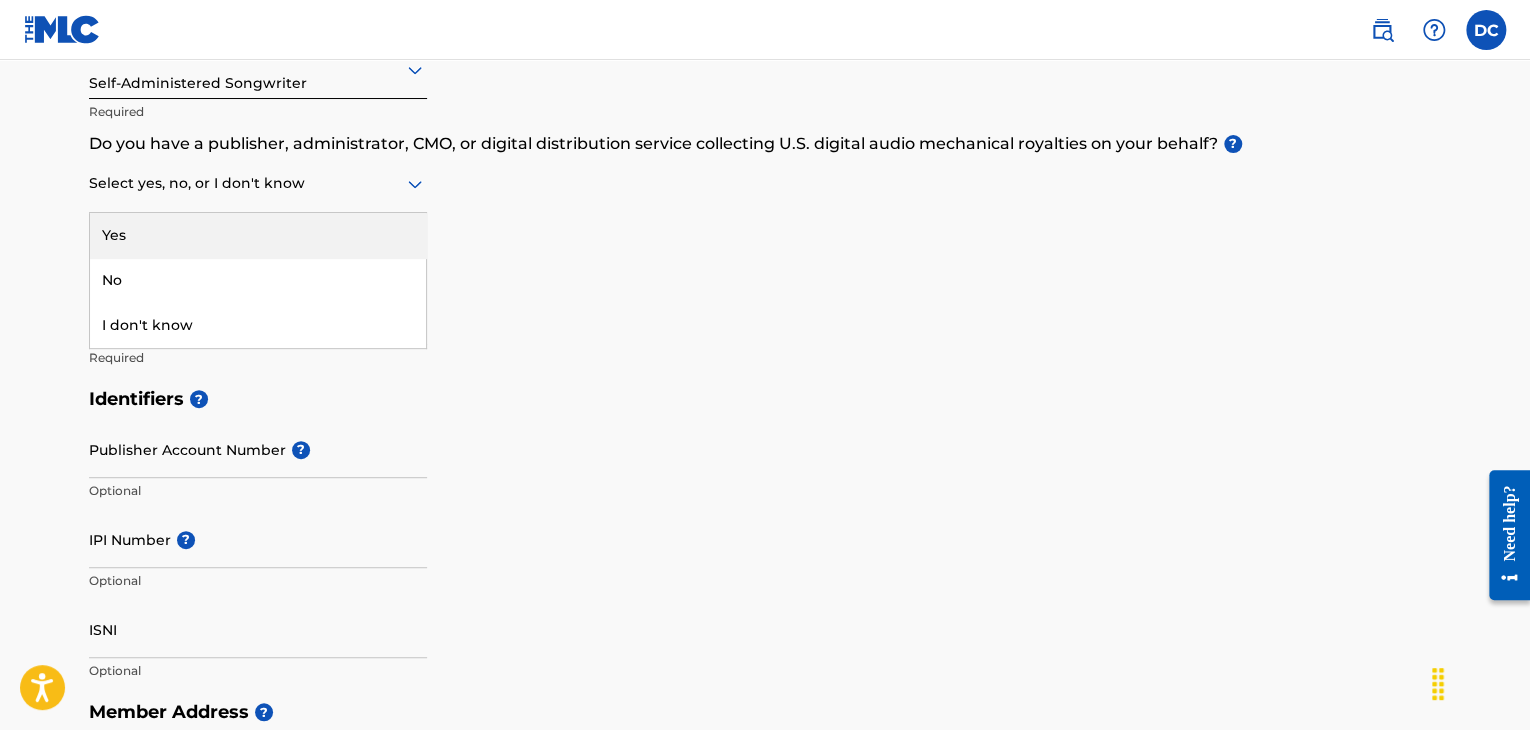click 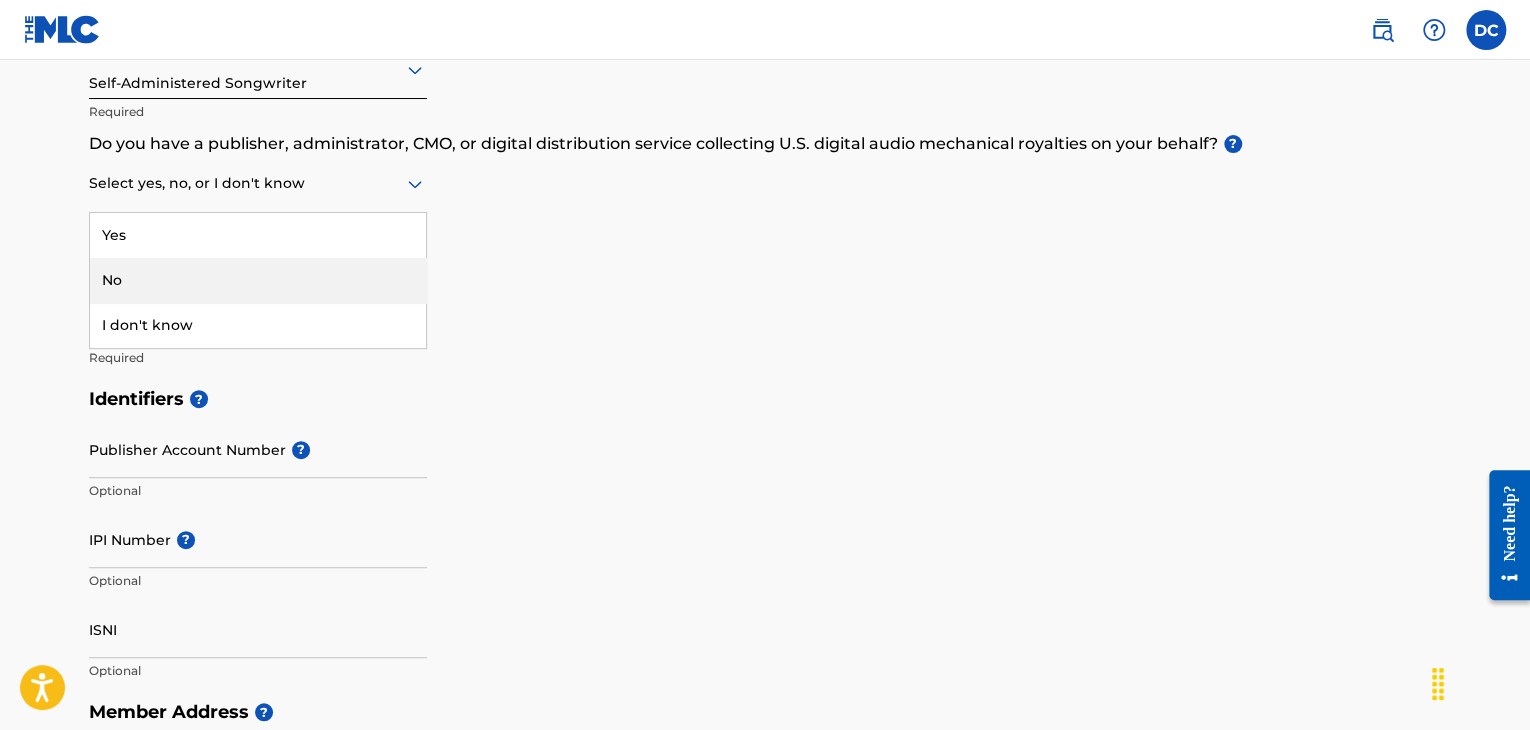 click on "No" at bounding box center [258, 280] 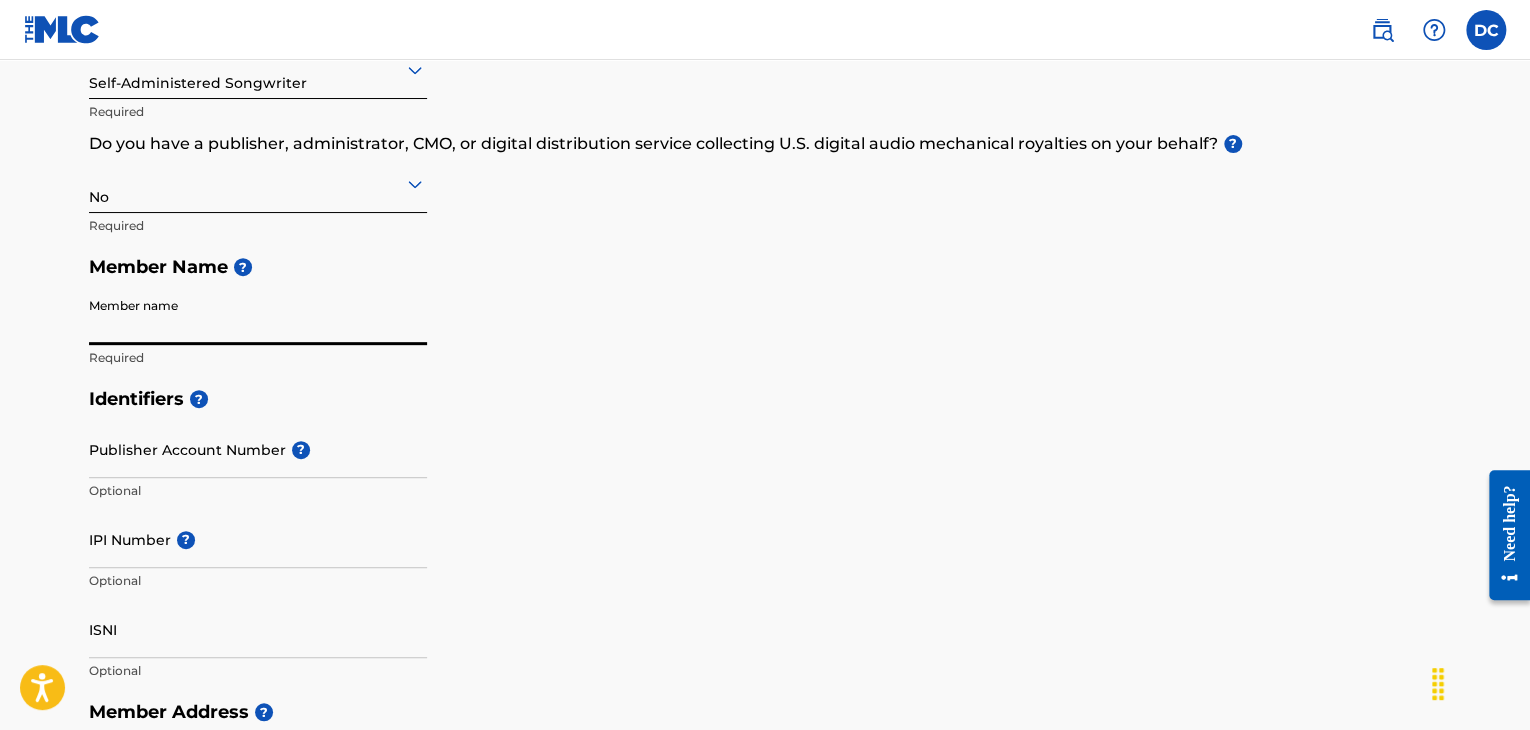 click on "Member name" at bounding box center (258, 316) 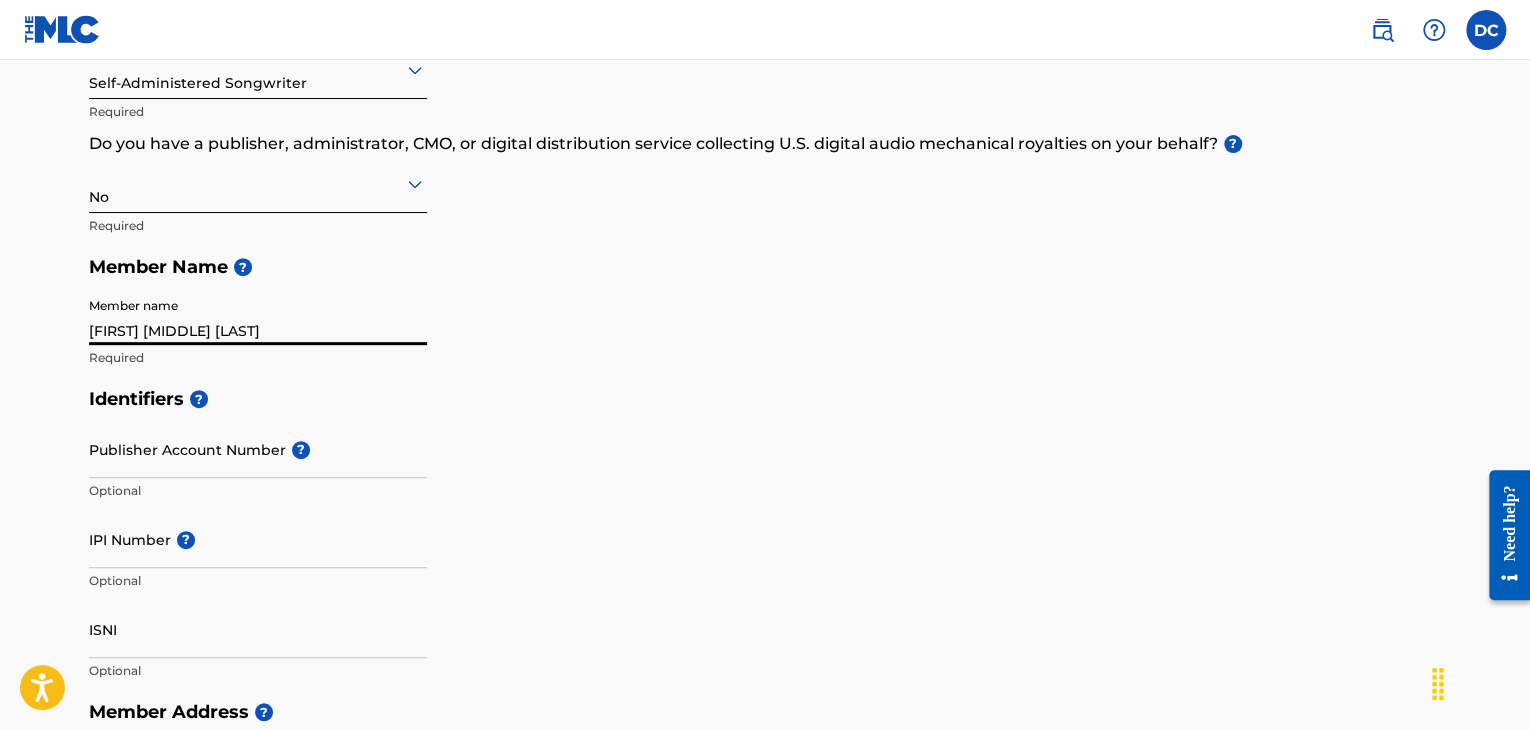 type on "[NUMBER] [STREET] STE [SUITE_NUMBER]" 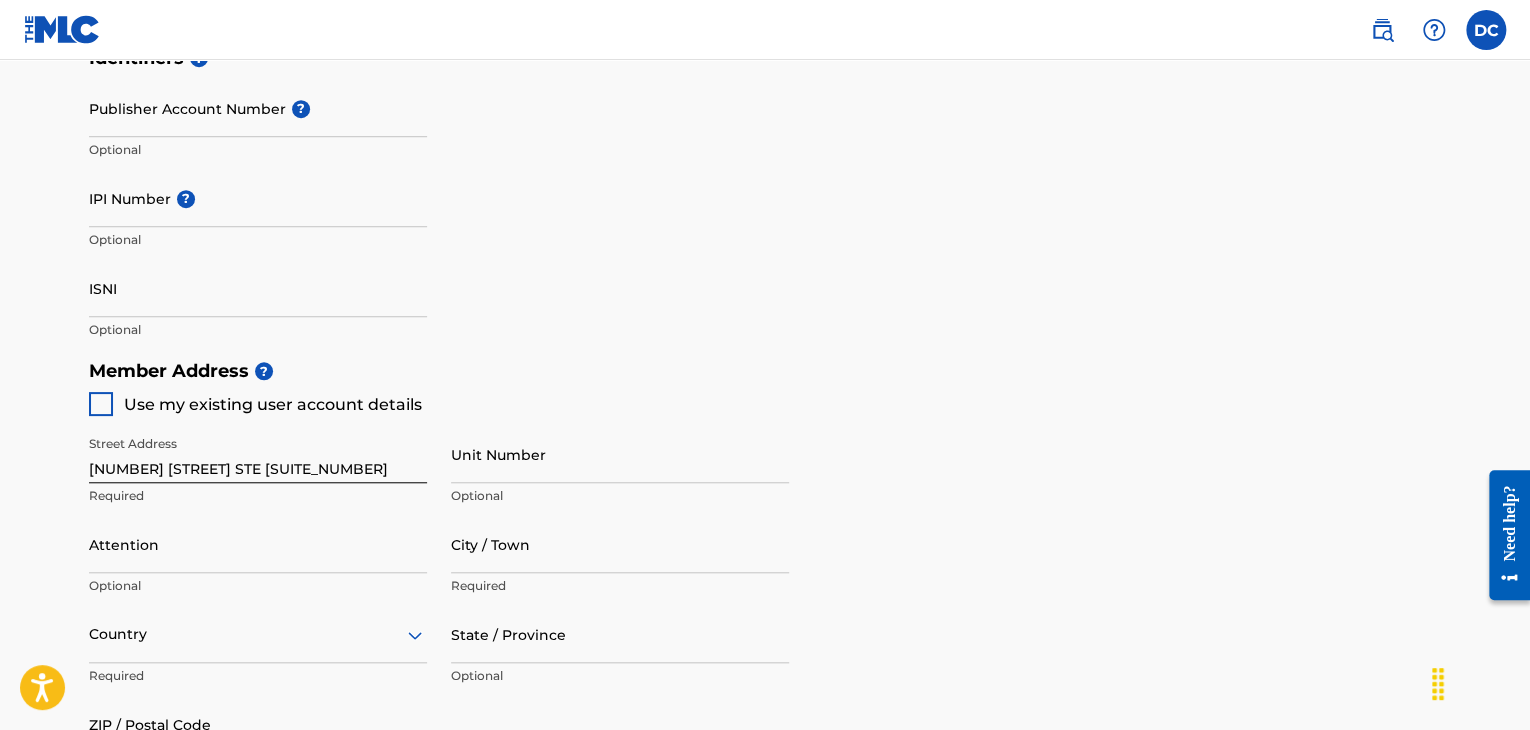 scroll, scrollTop: 631, scrollLeft: 0, axis: vertical 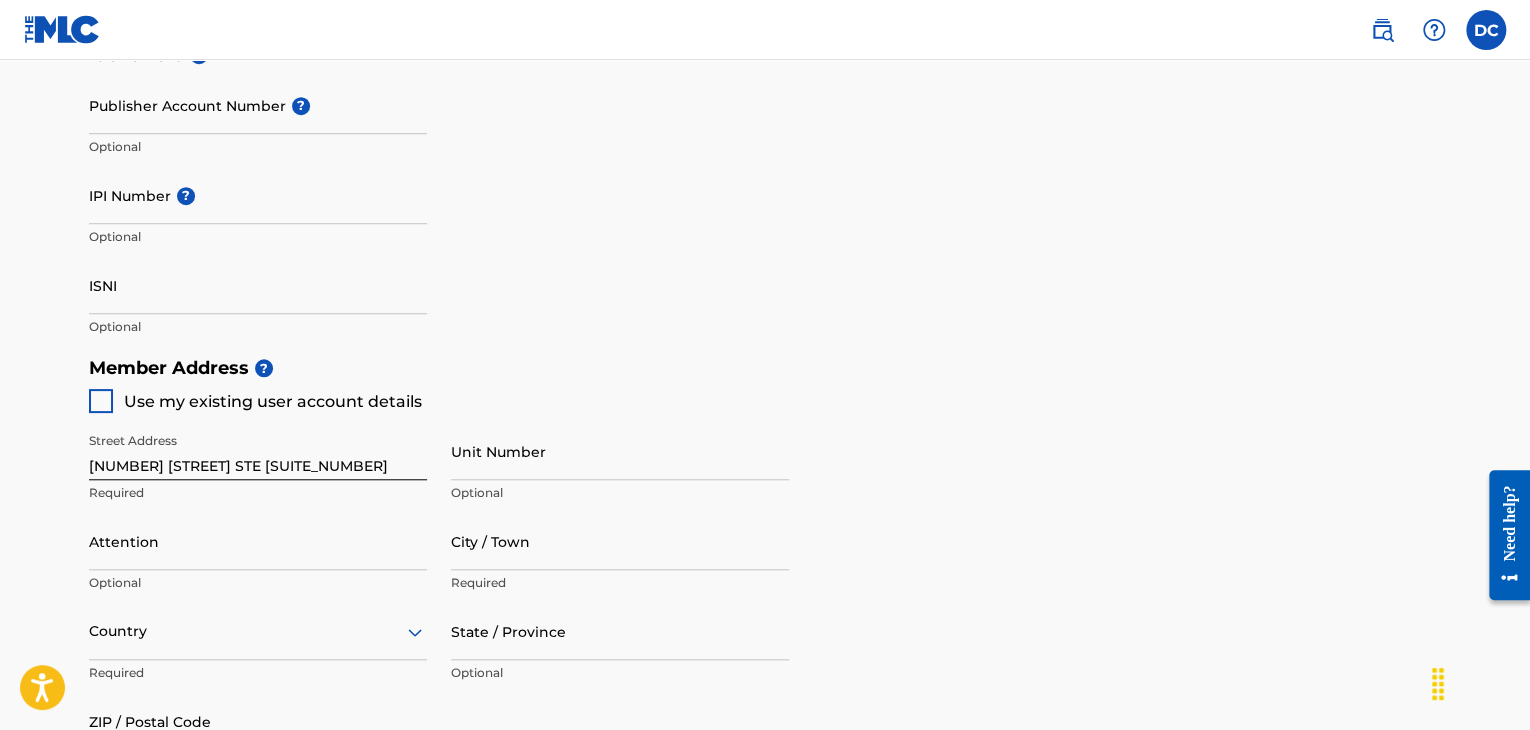 click at bounding box center (101, 401) 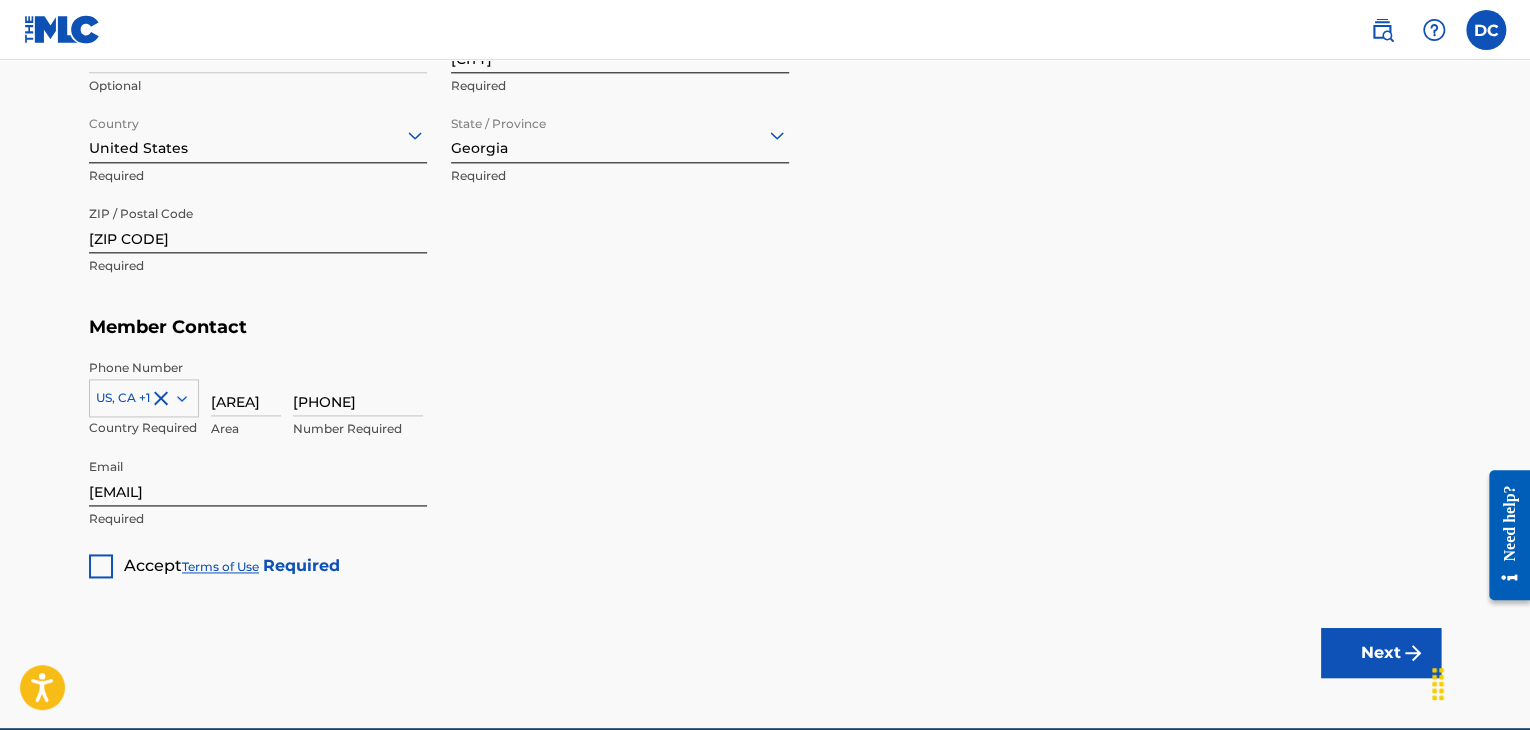 scroll, scrollTop: 1131, scrollLeft: 0, axis: vertical 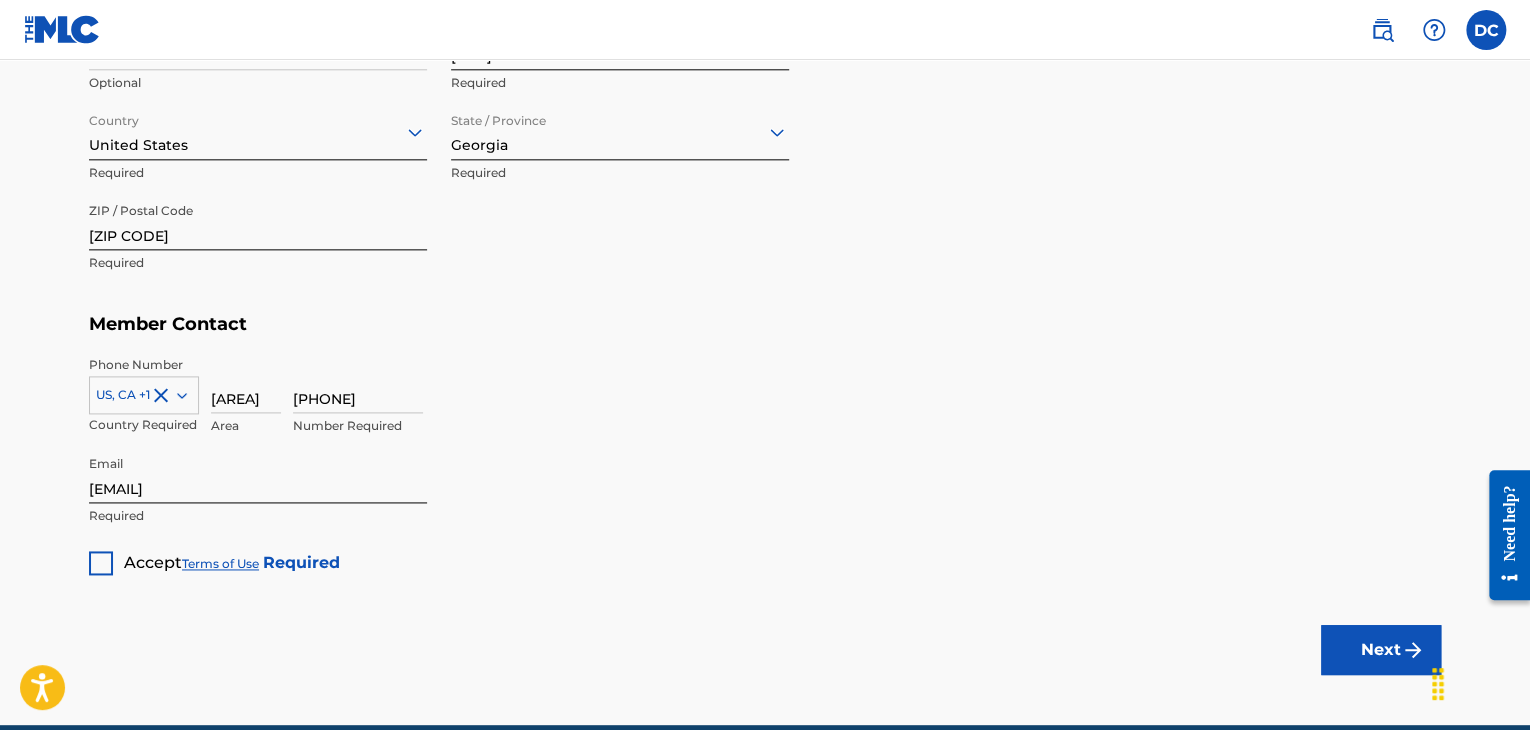 click at bounding box center (101, 563) 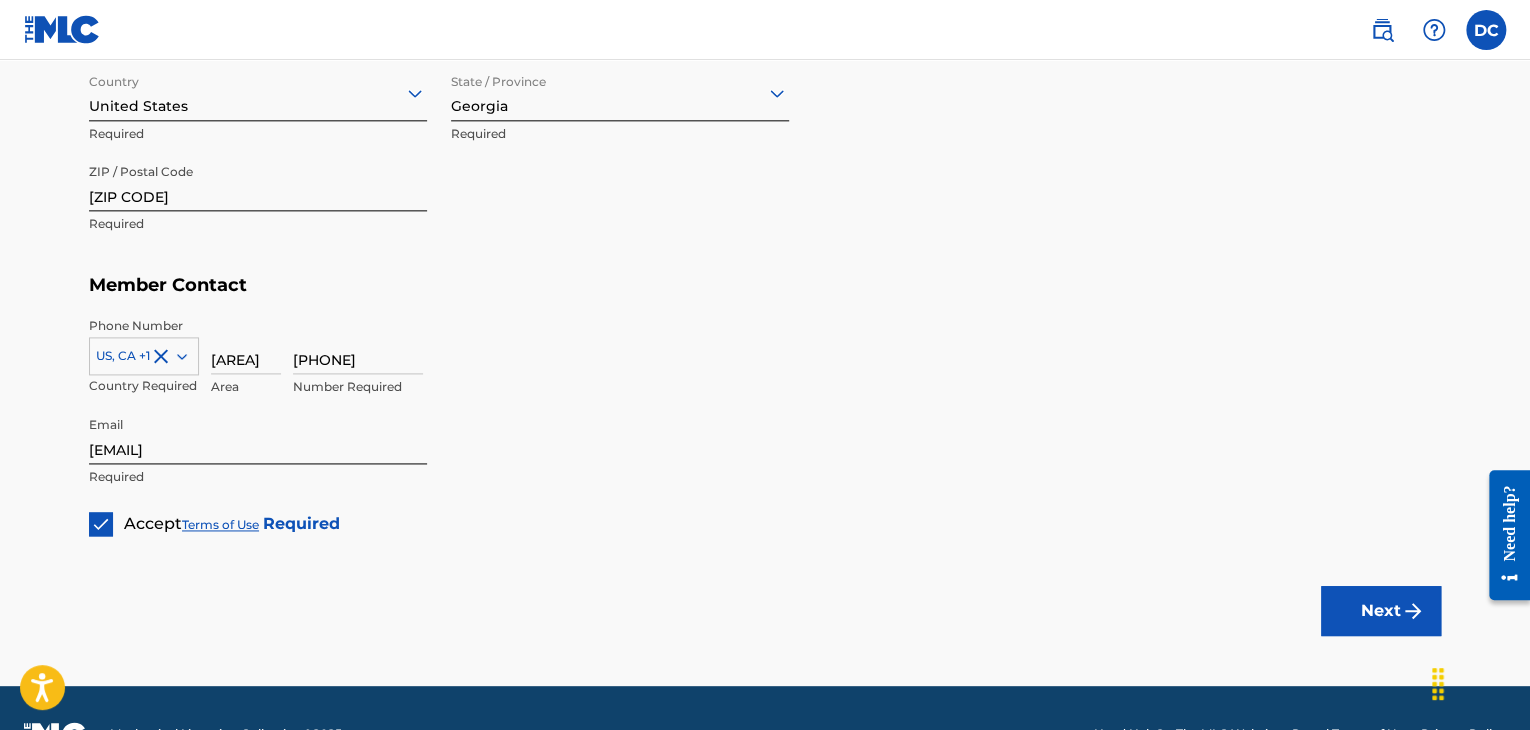 scroll, scrollTop: 1221, scrollLeft: 0, axis: vertical 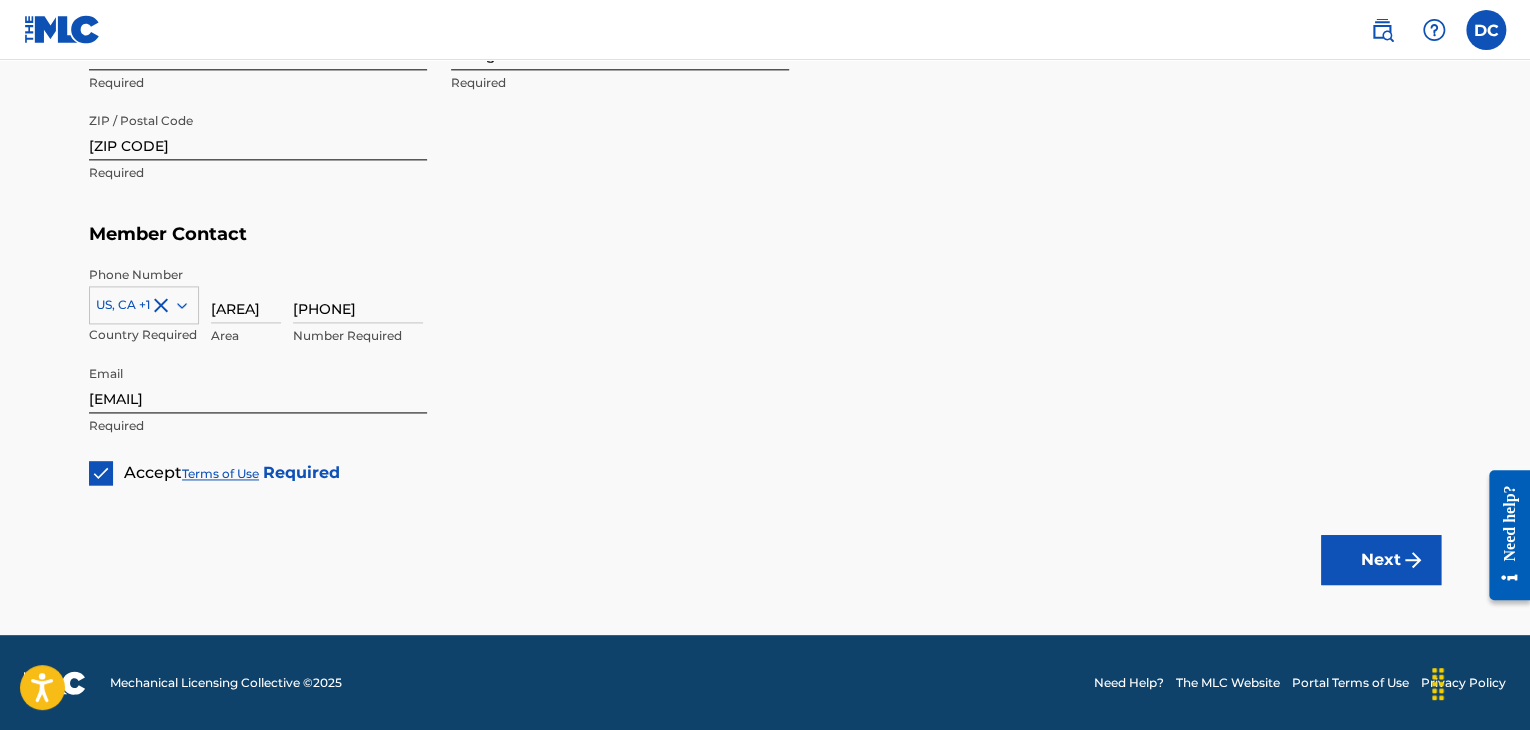 click on "Next" at bounding box center (1381, 560) 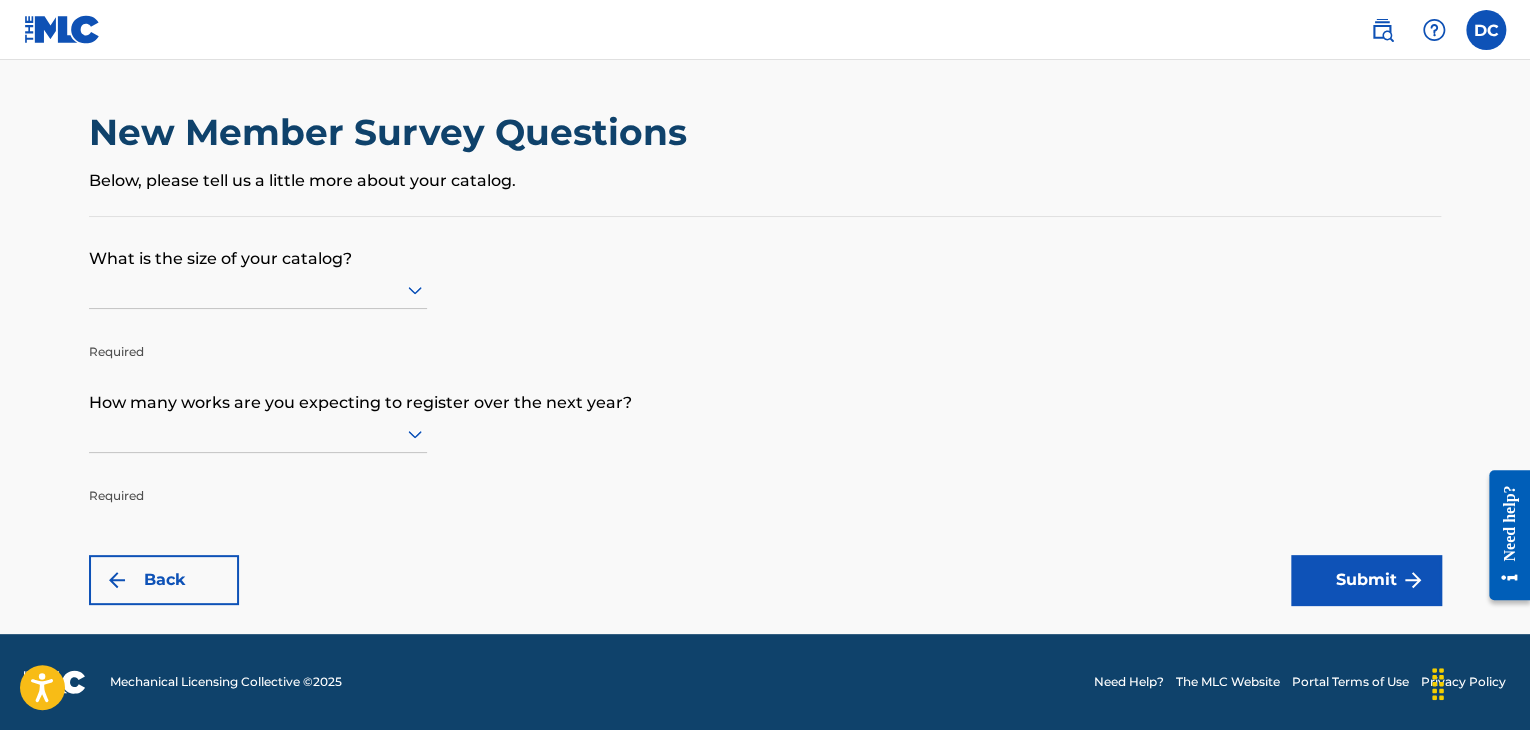 scroll, scrollTop: 0, scrollLeft: 0, axis: both 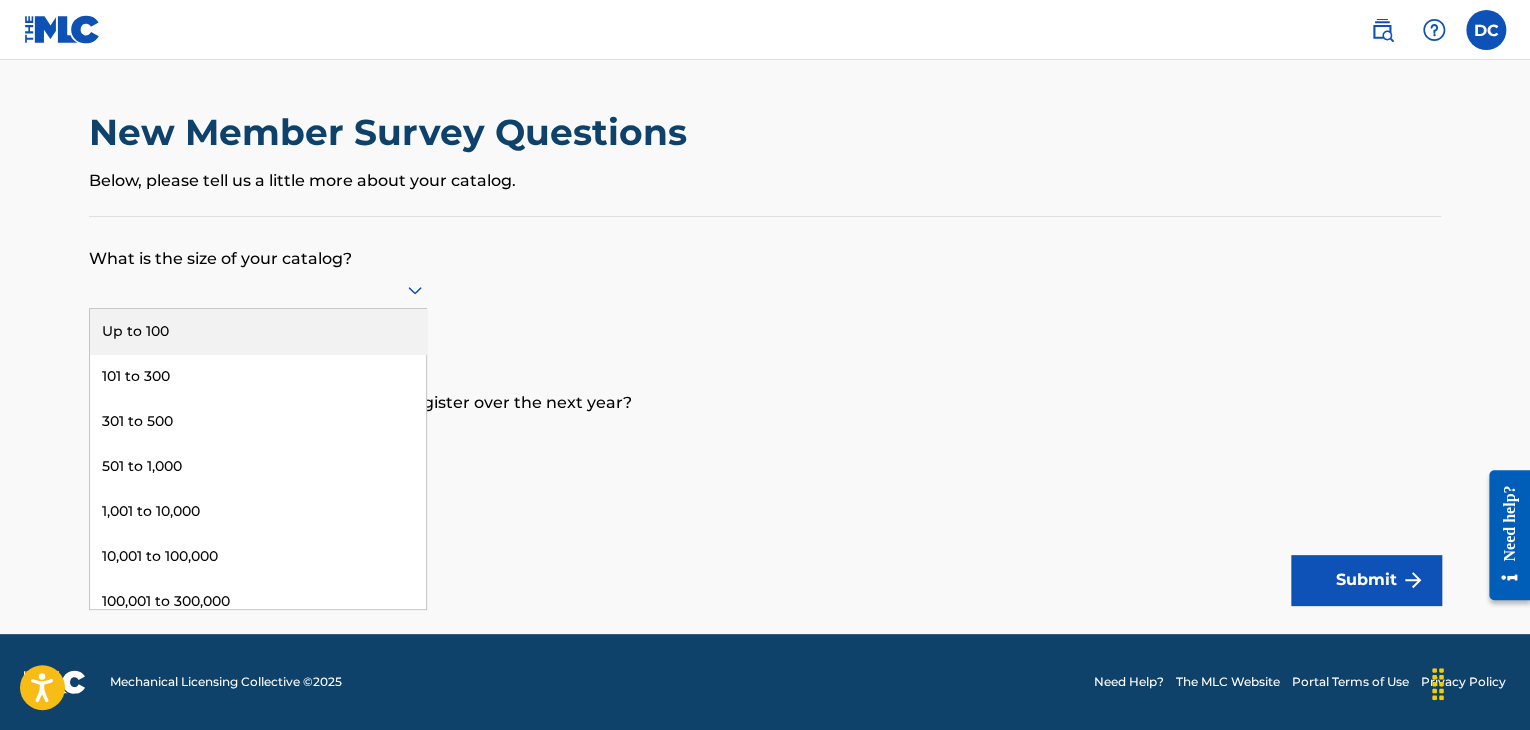 click 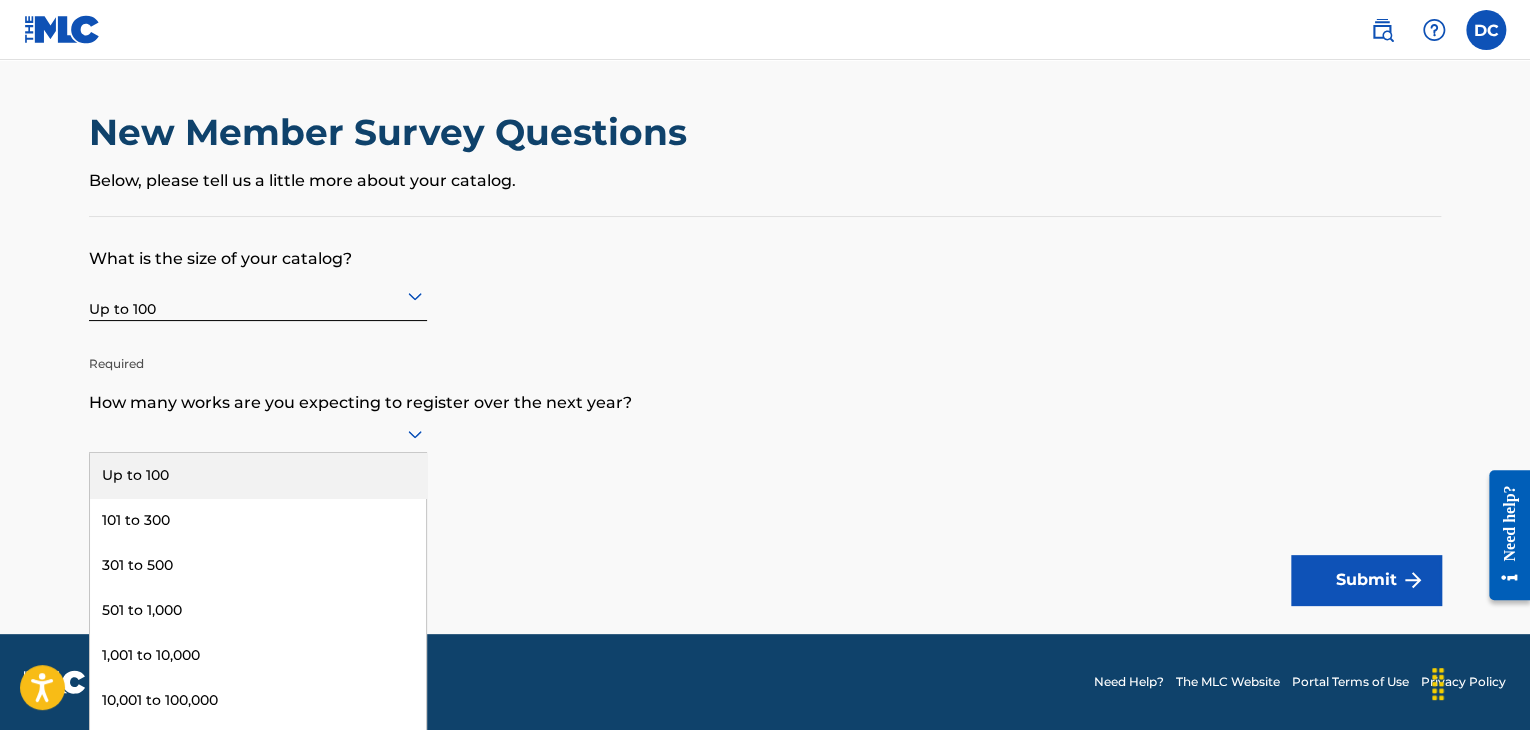 scroll, scrollTop: 0, scrollLeft: 0, axis: both 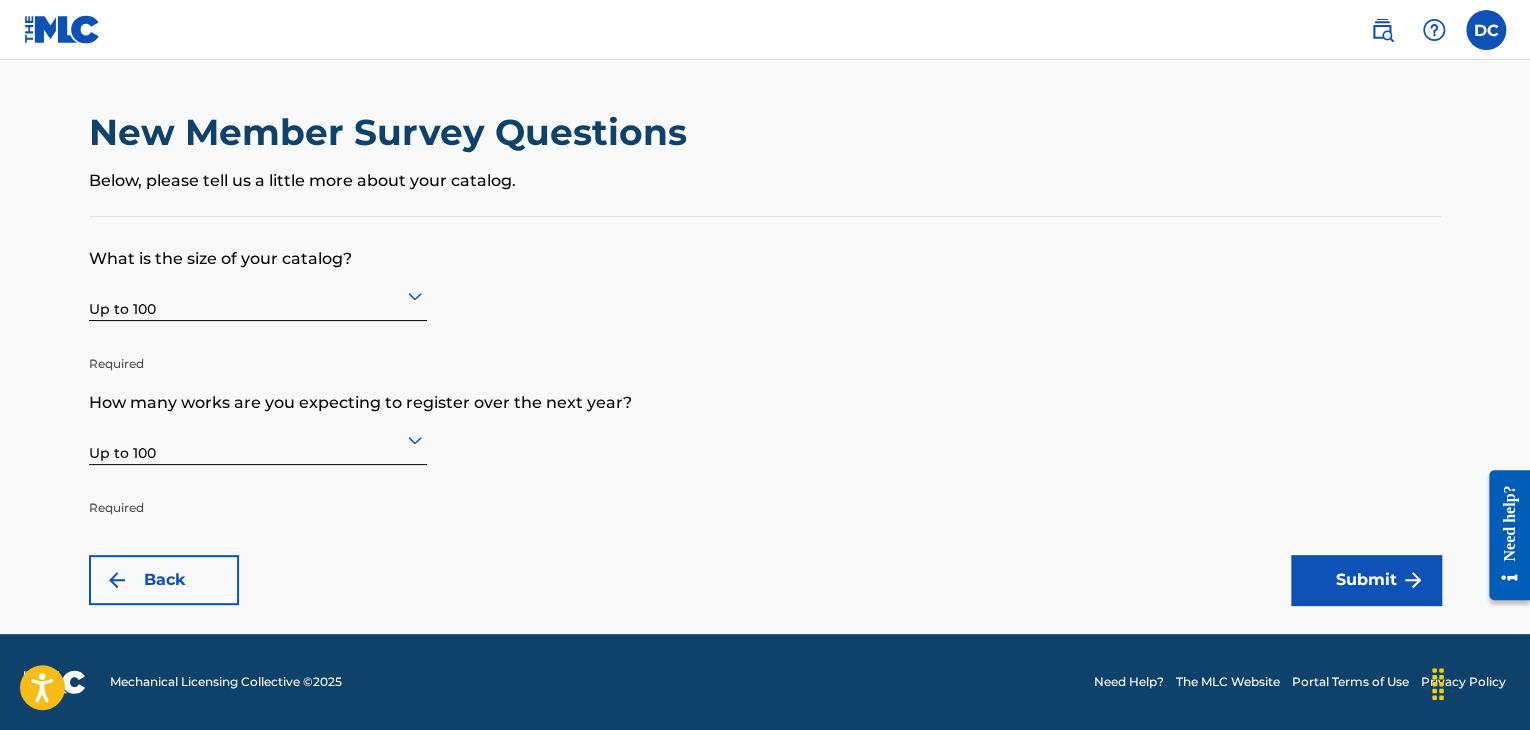 click on "Submit" at bounding box center [1366, 580] 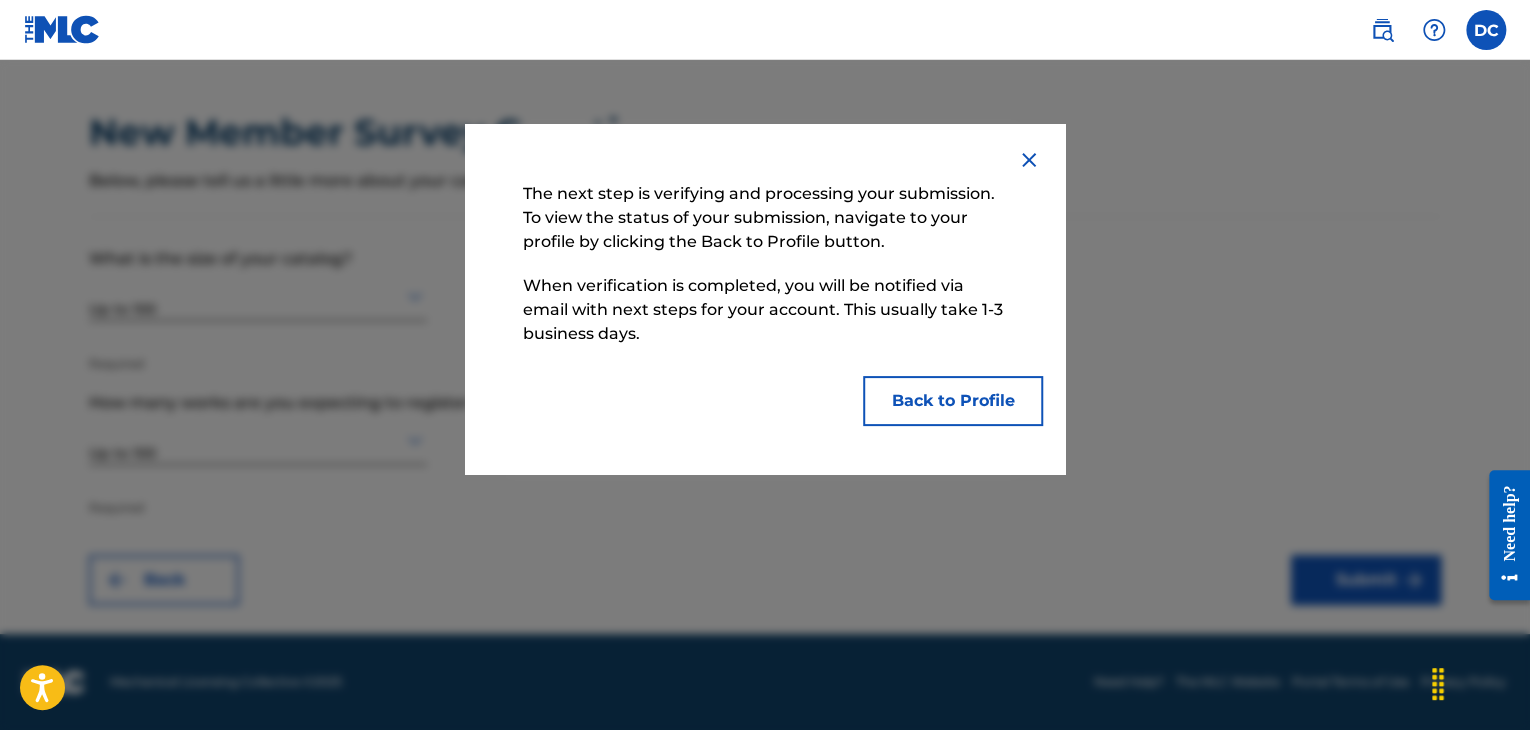click on "Back to Profile" at bounding box center [953, 401] 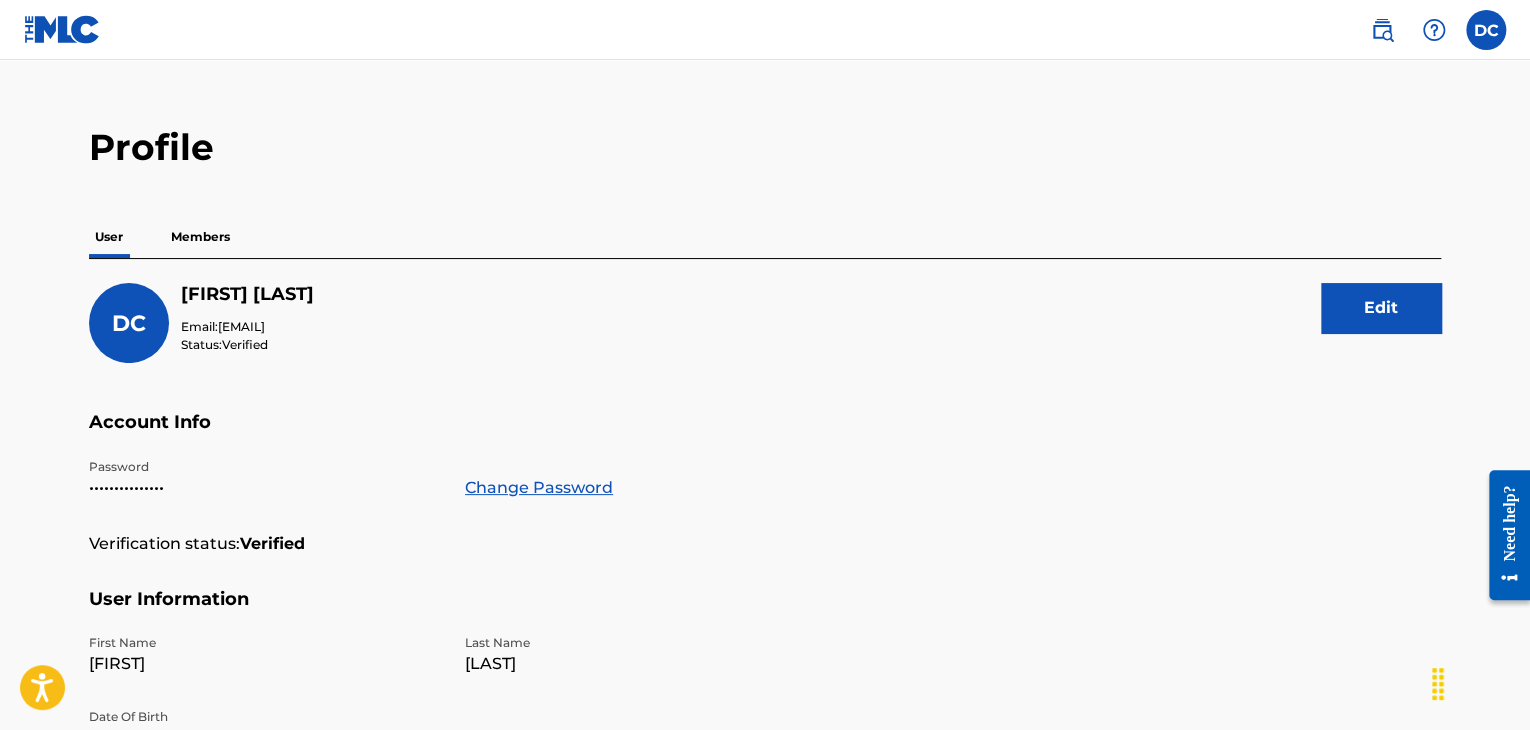 scroll, scrollTop: 32, scrollLeft: 0, axis: vertical 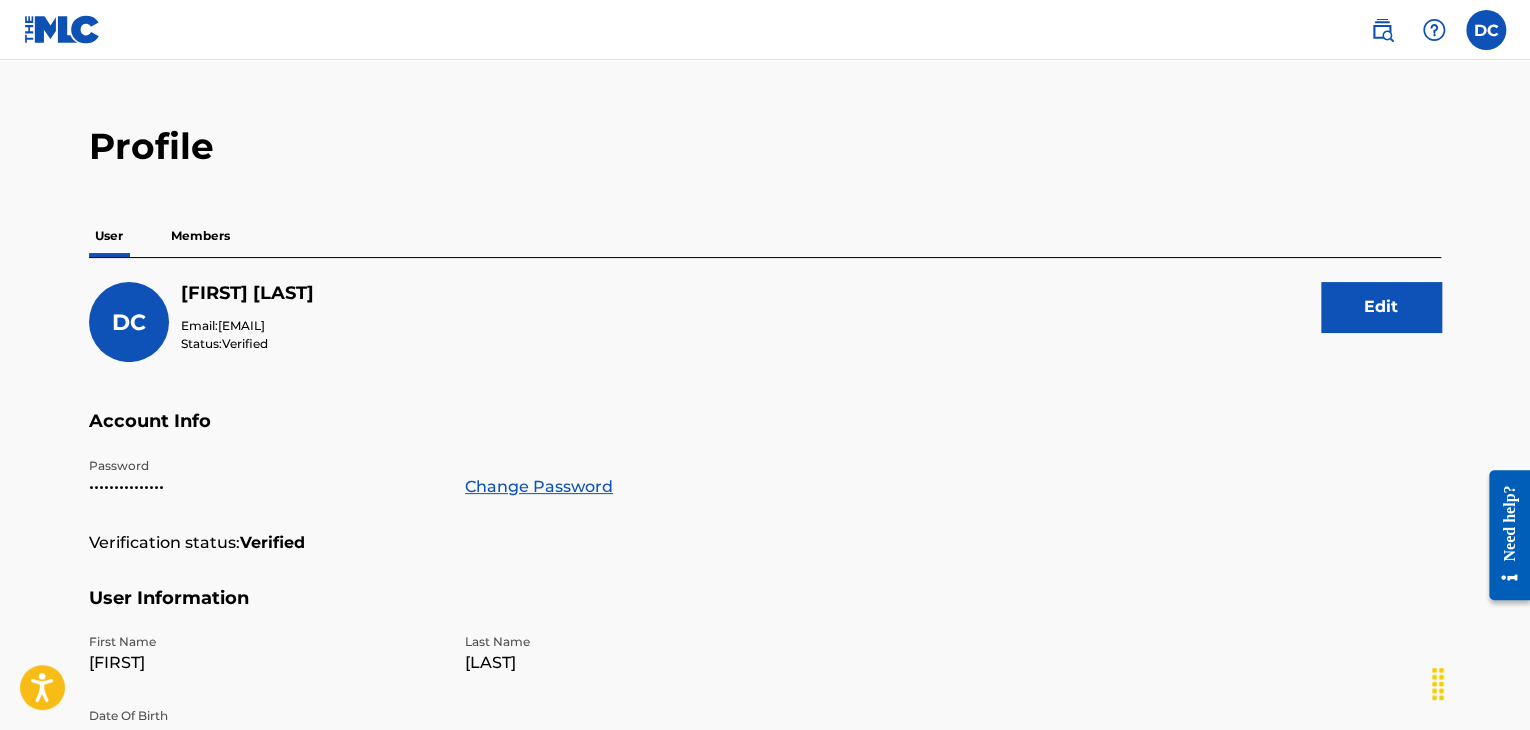 click on "Members" at bounding box center [200, 236] 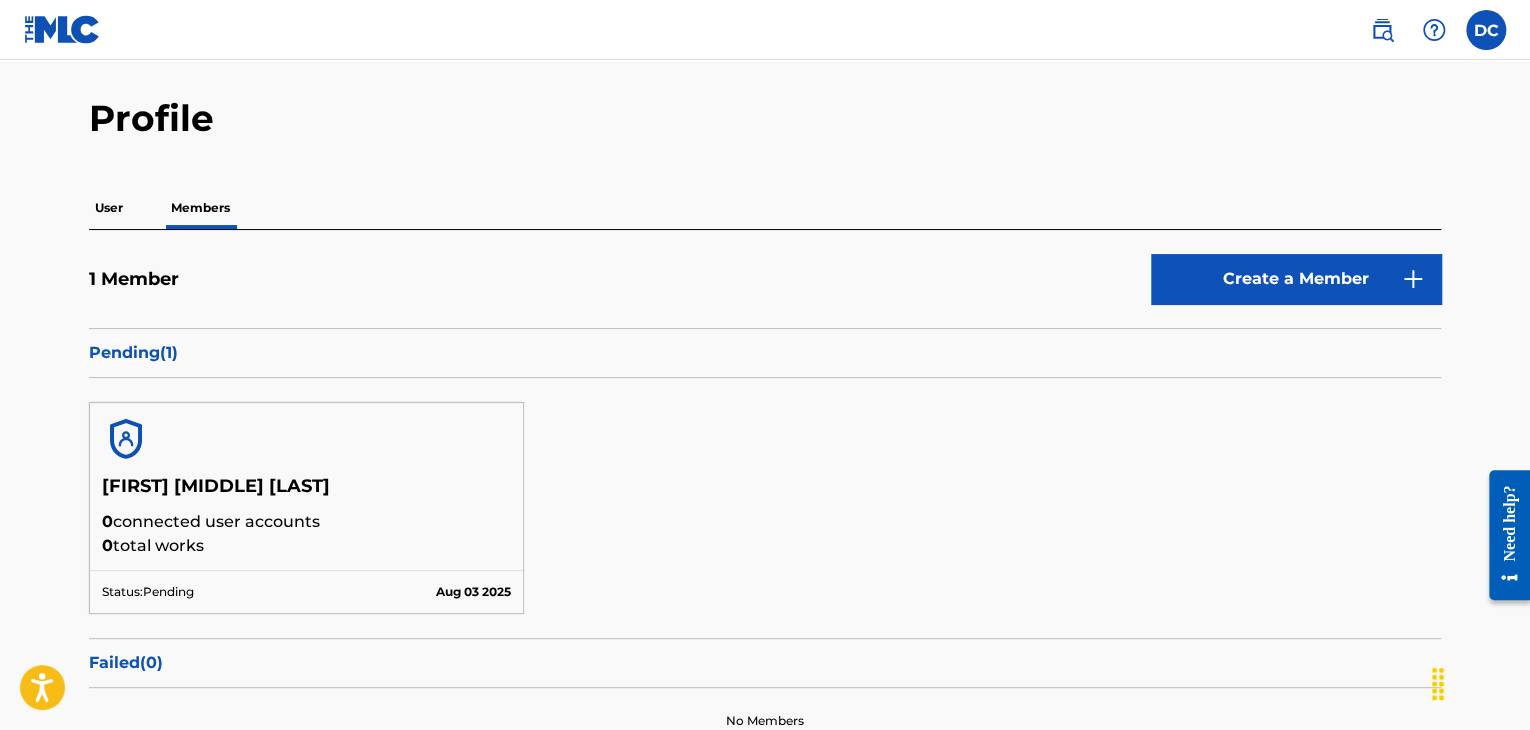 scroll, scrollTop: 52, scrollLeft: 0, axis: vertical 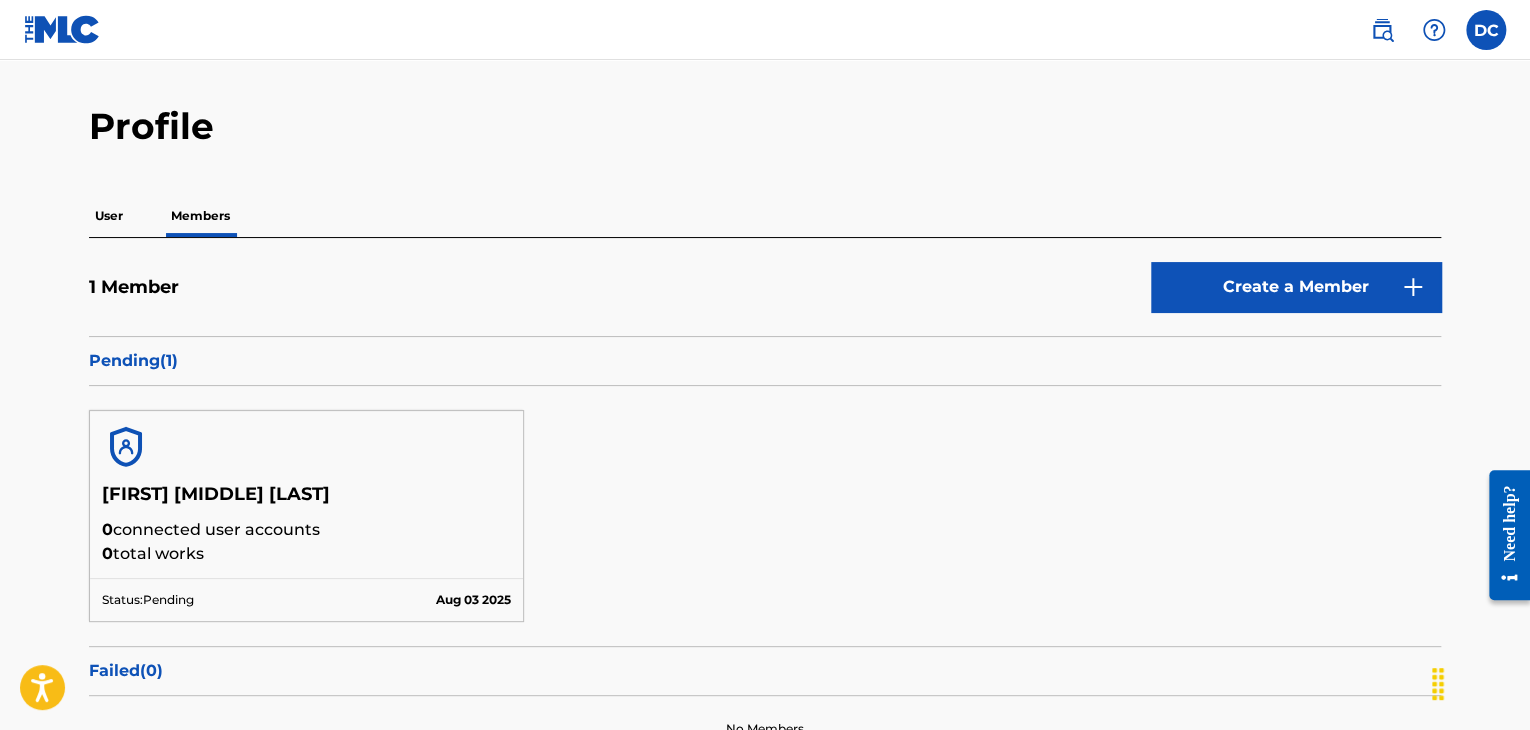 click on "User" at bounding box center (109, 216) 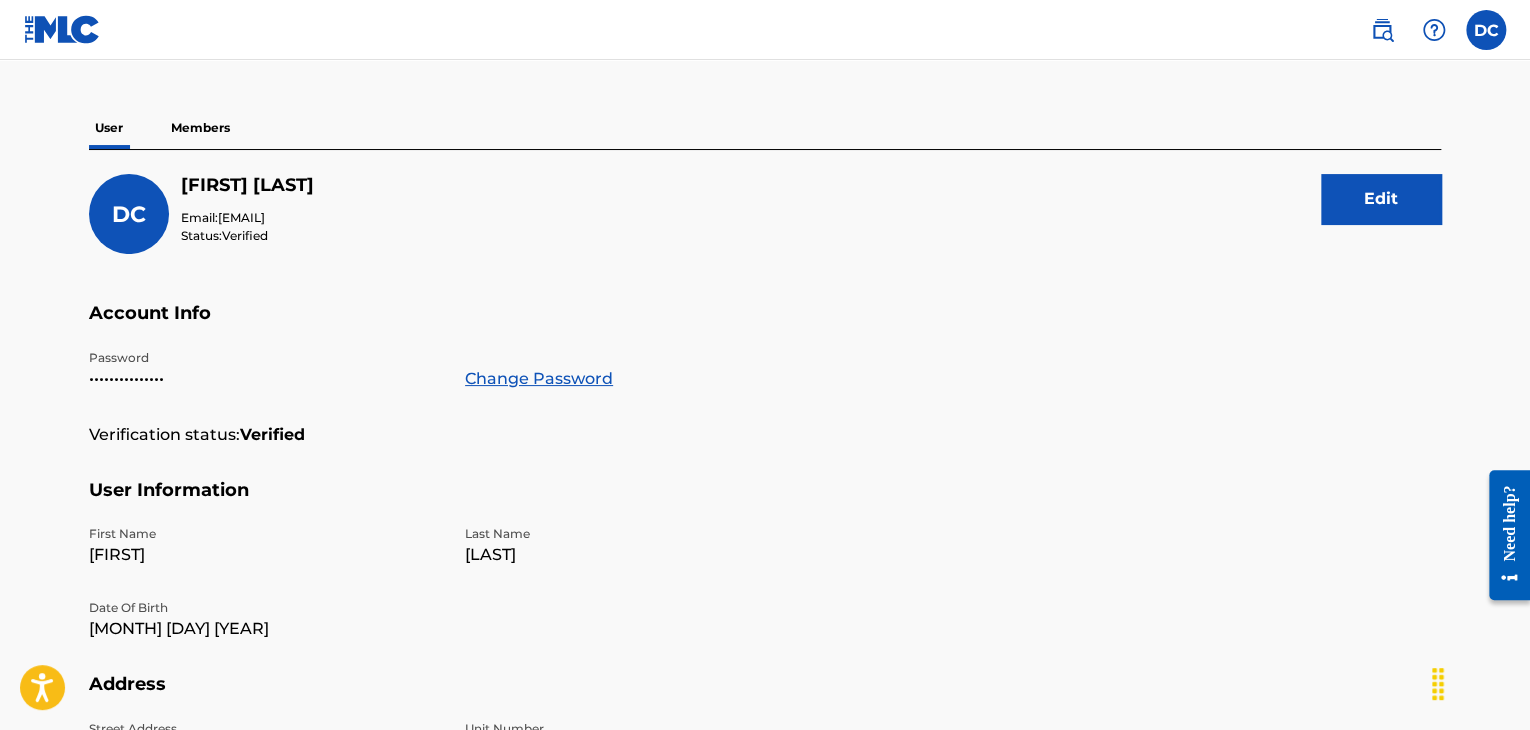 scroll, scrollTop: 0, scrollLeft: 0, axis: both 